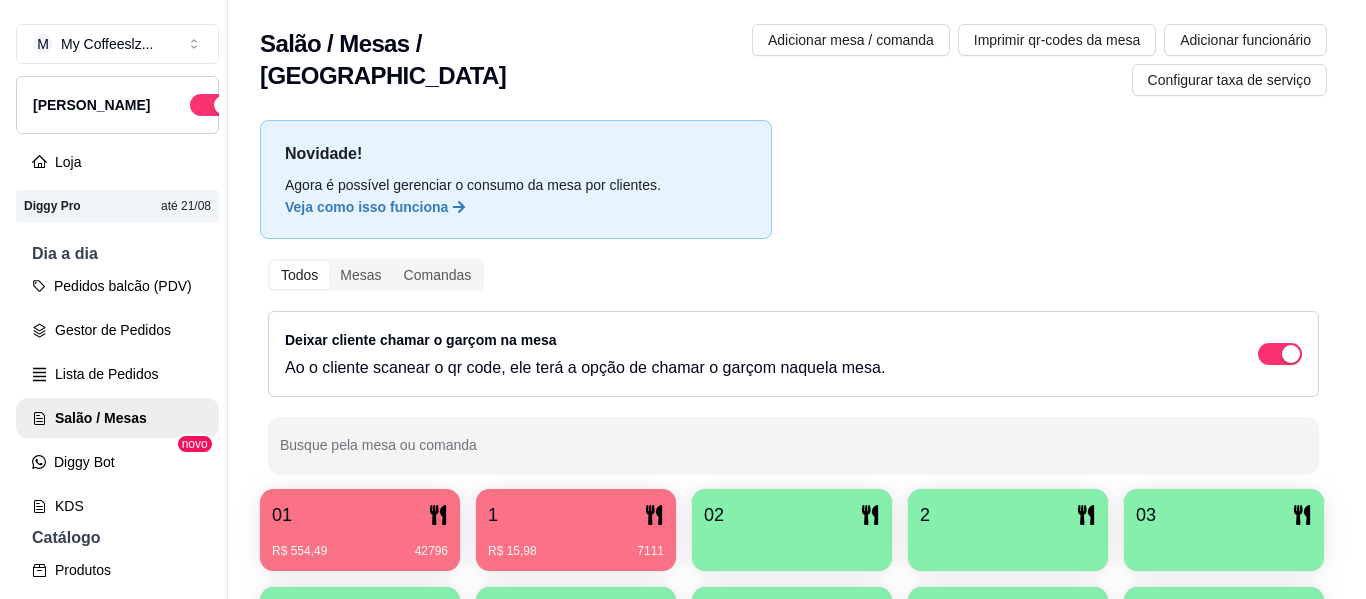 scroll, scrollTop: 0, scrollLeft: 0, axis: both 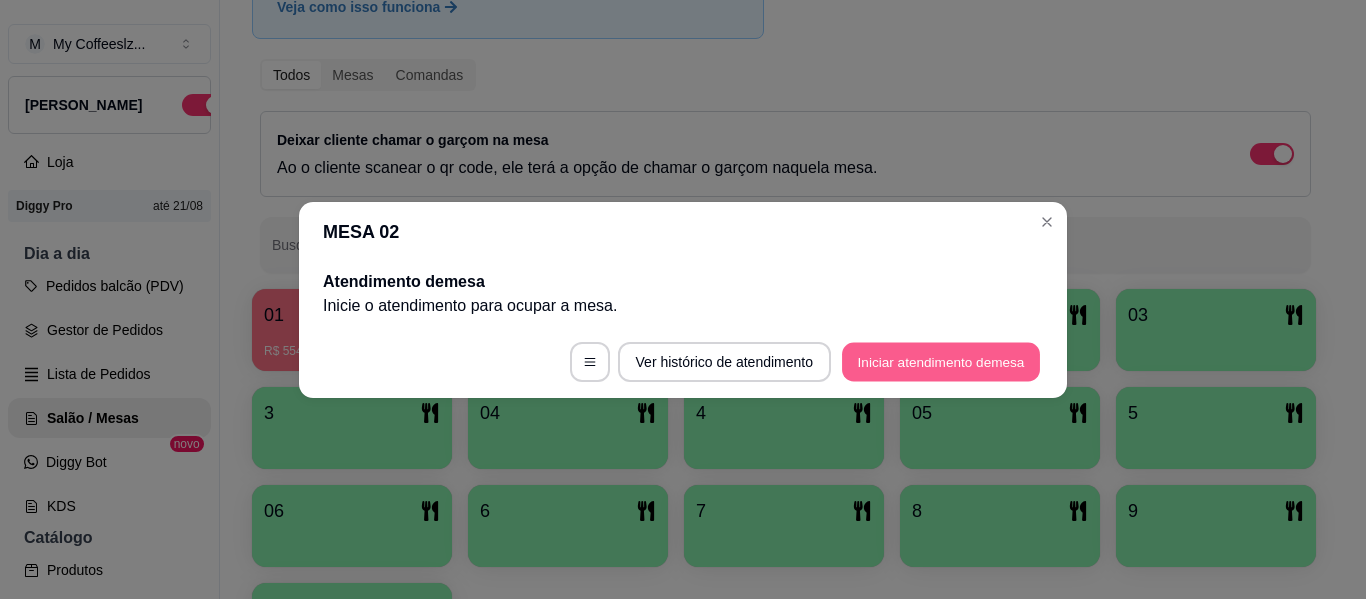 click on "Iniciar atendimento de  mesa" at bounding box center [941, 361] 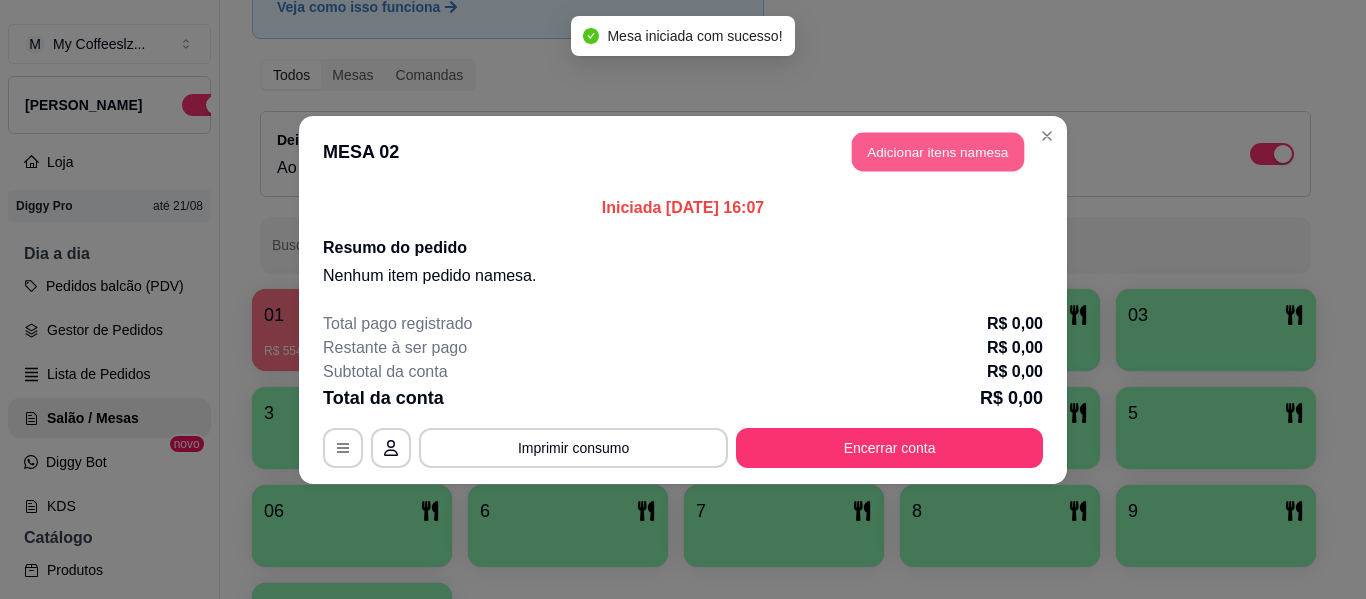 click on "Adicionar itens na  mesa" at bounding box center [938, 151] 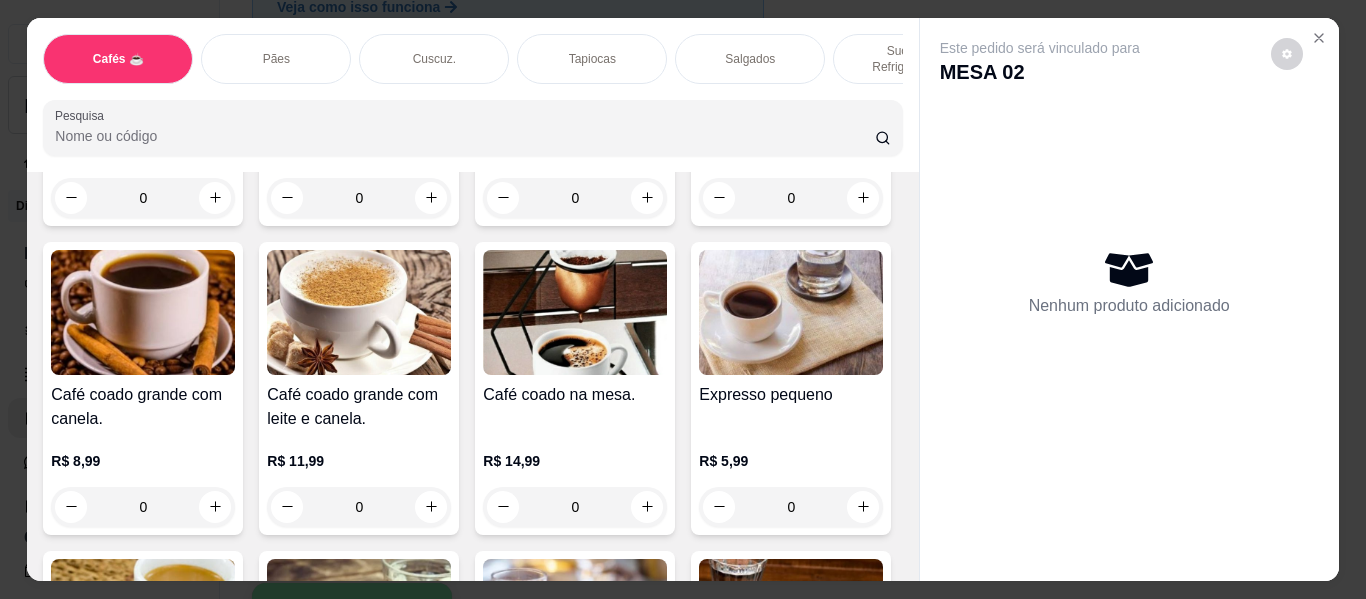 scroll, scrollTop: 700, scrollLeft: 0, axis: vertical 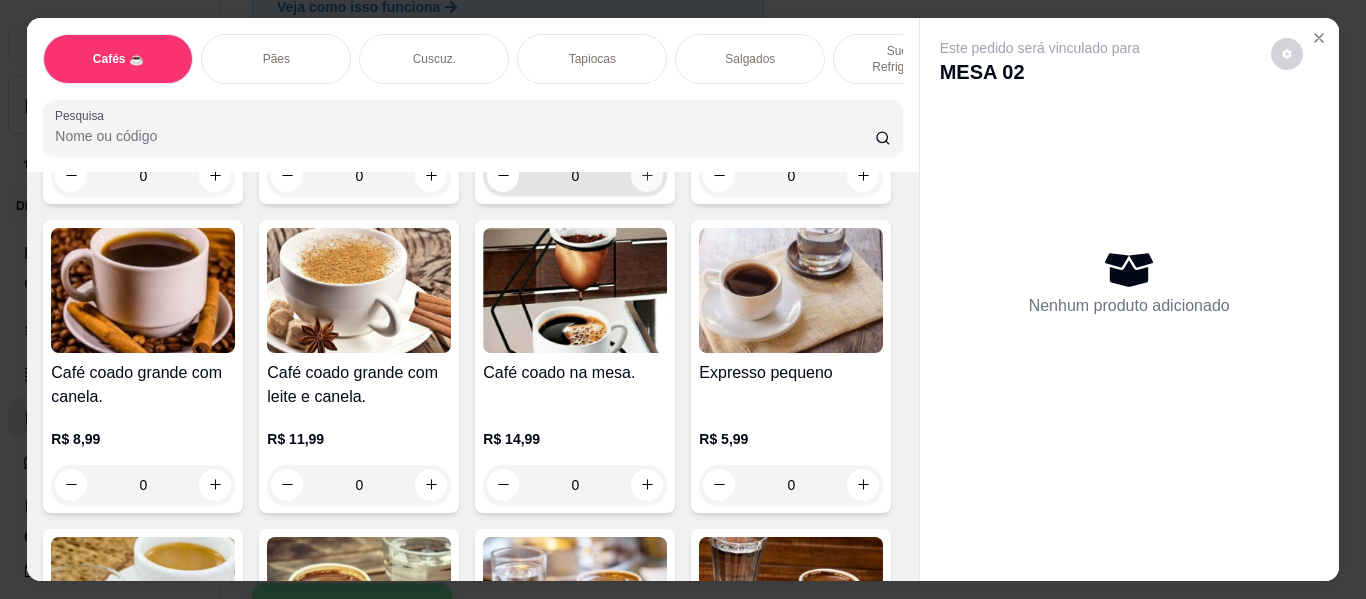 click 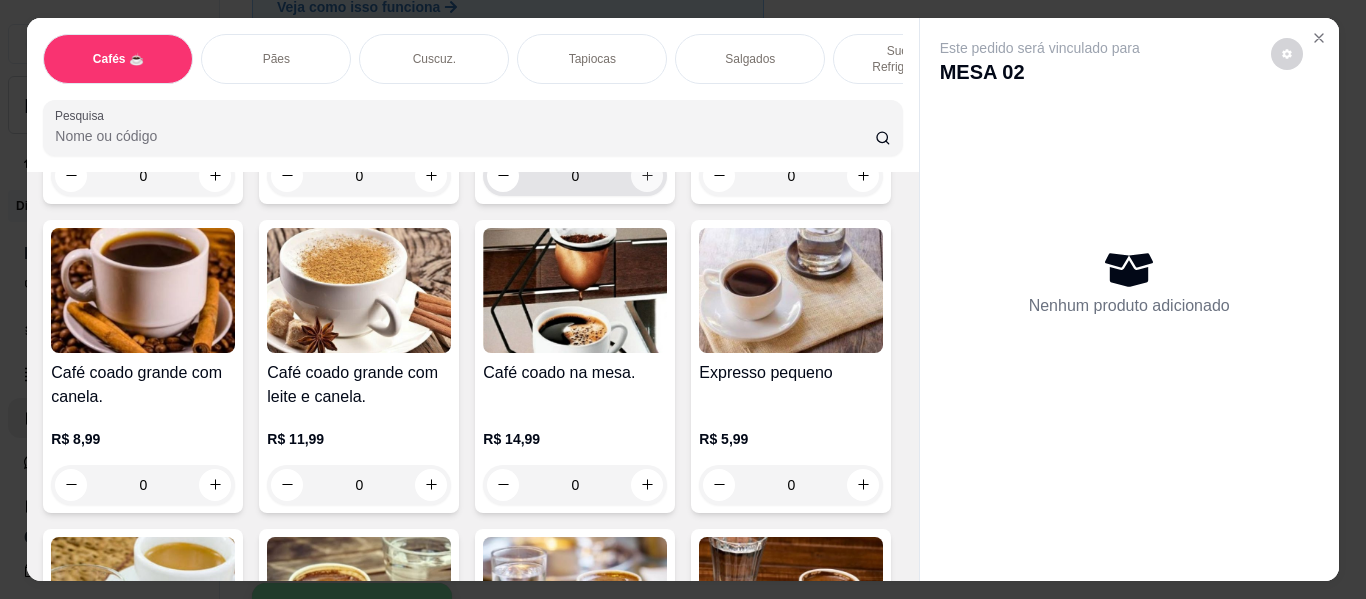 type on "1" 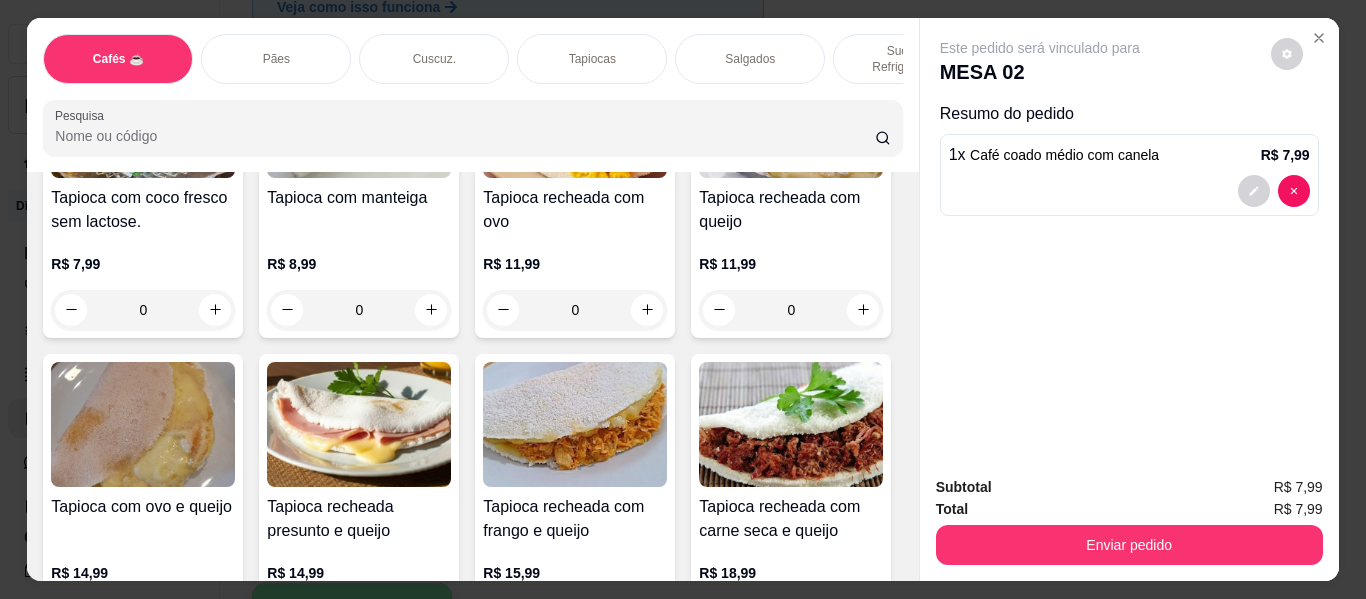 scroll, scrollTop: 4800, scrollLeft: 0, axis: vertical 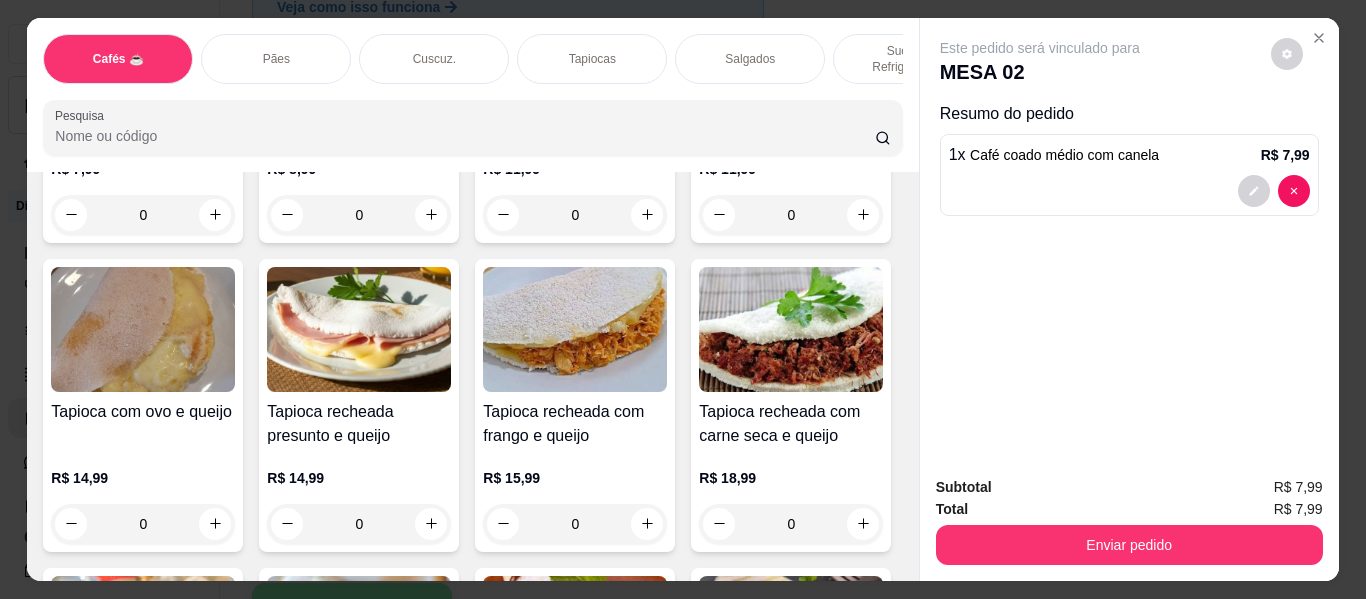 click 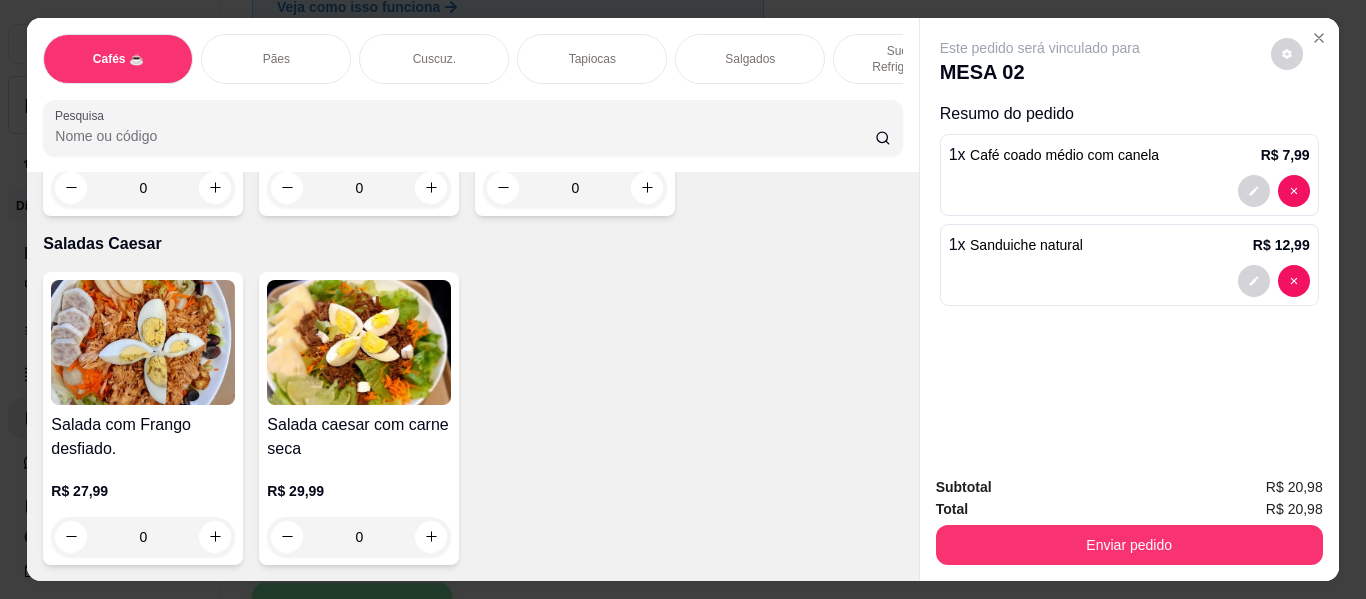 scroll, scrollTop: 12301, scrollLeft: 0, axis: vertical 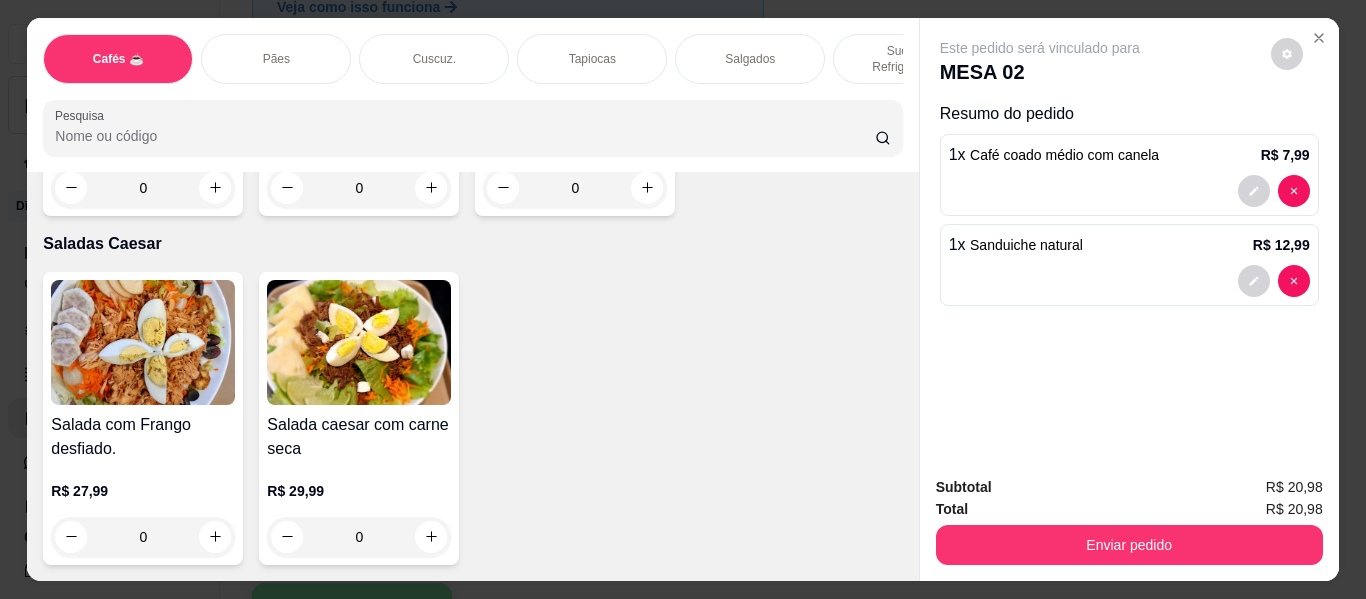 click 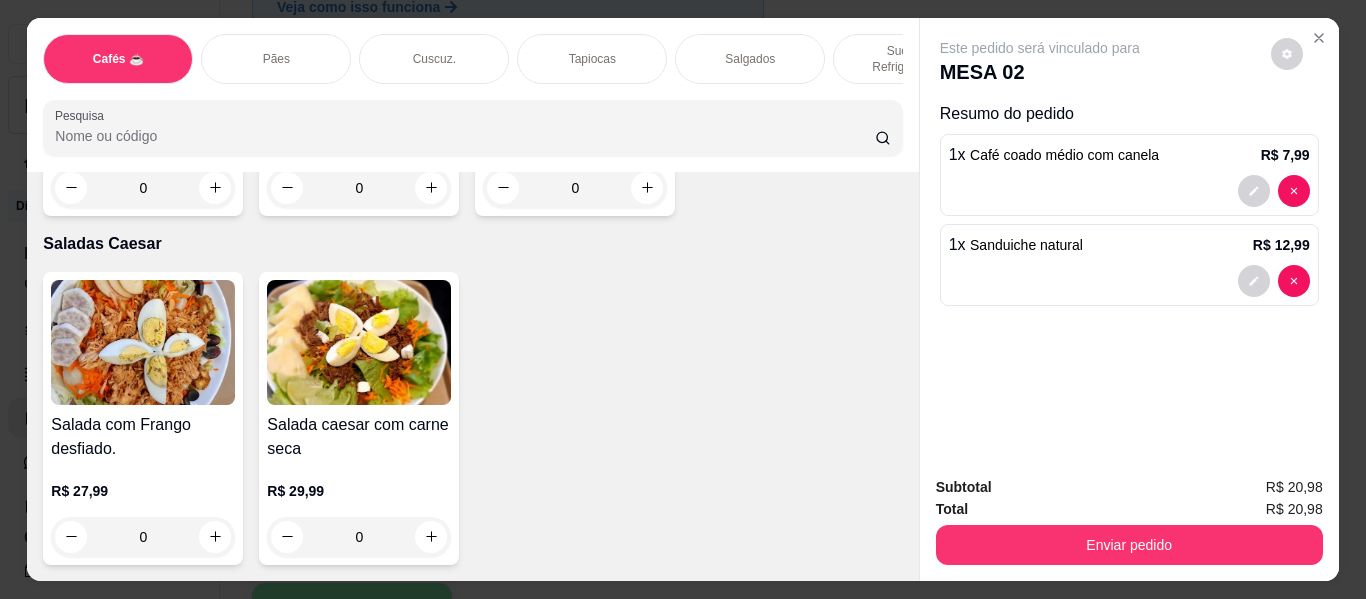 type on "1" 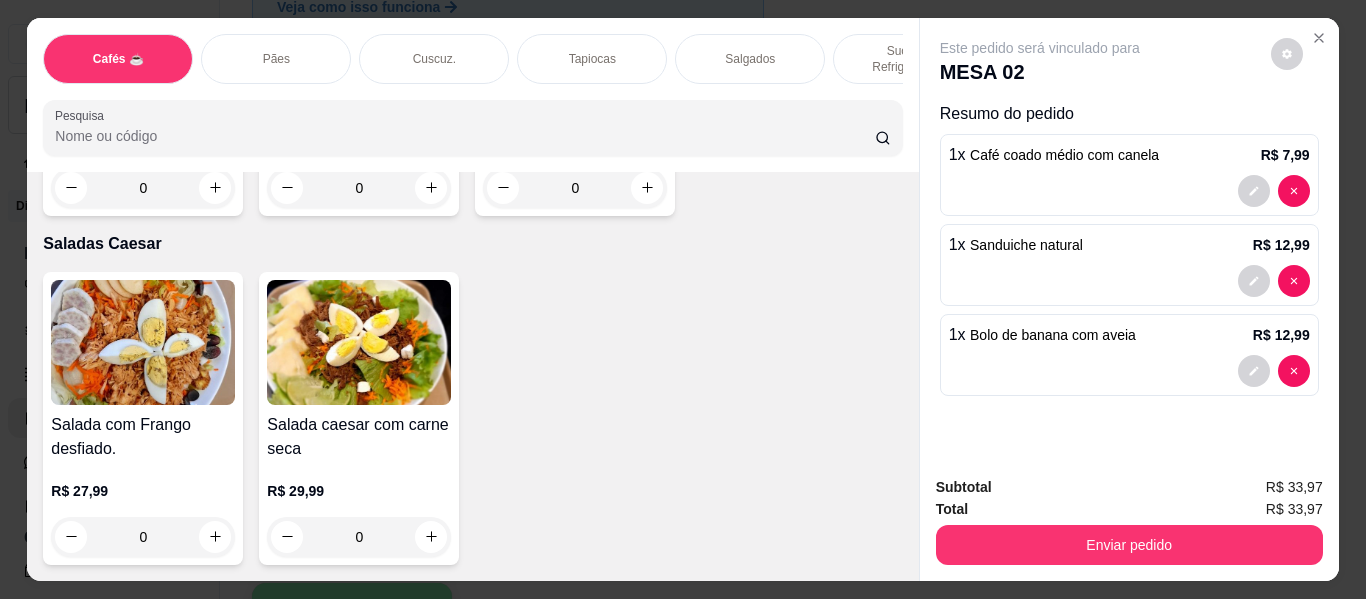 scroll, scrollTop: 12001, scrollLeft: 0, axis: vertical 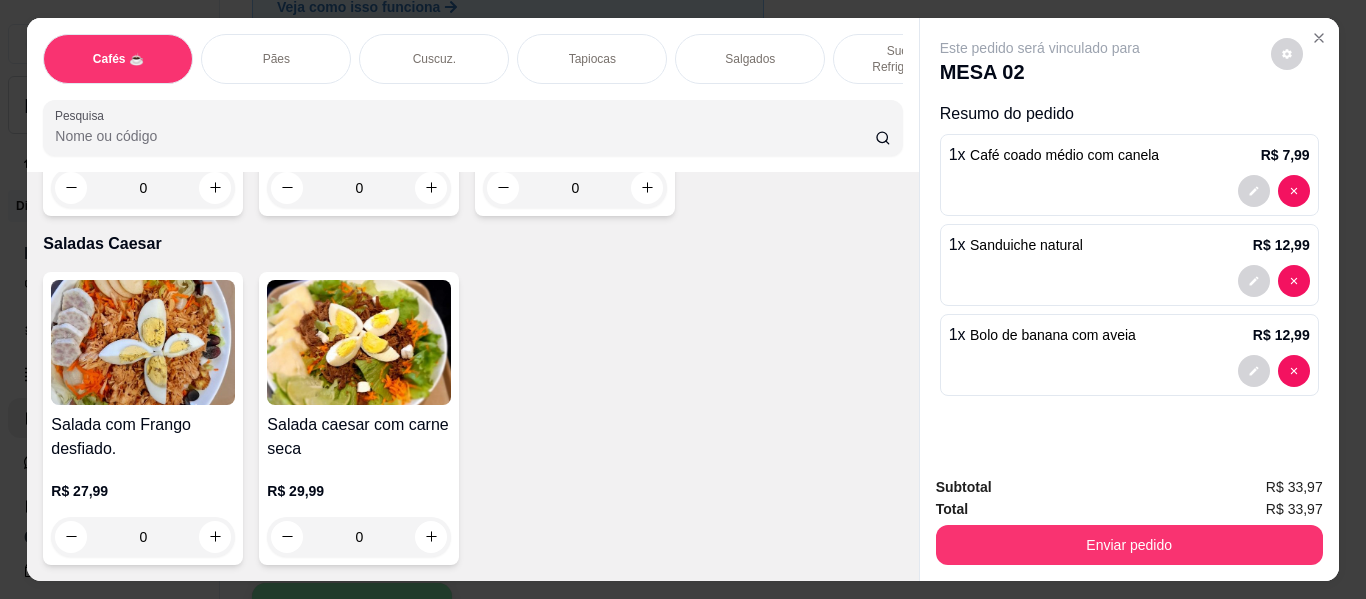 click at bounding box center (647, -1519) 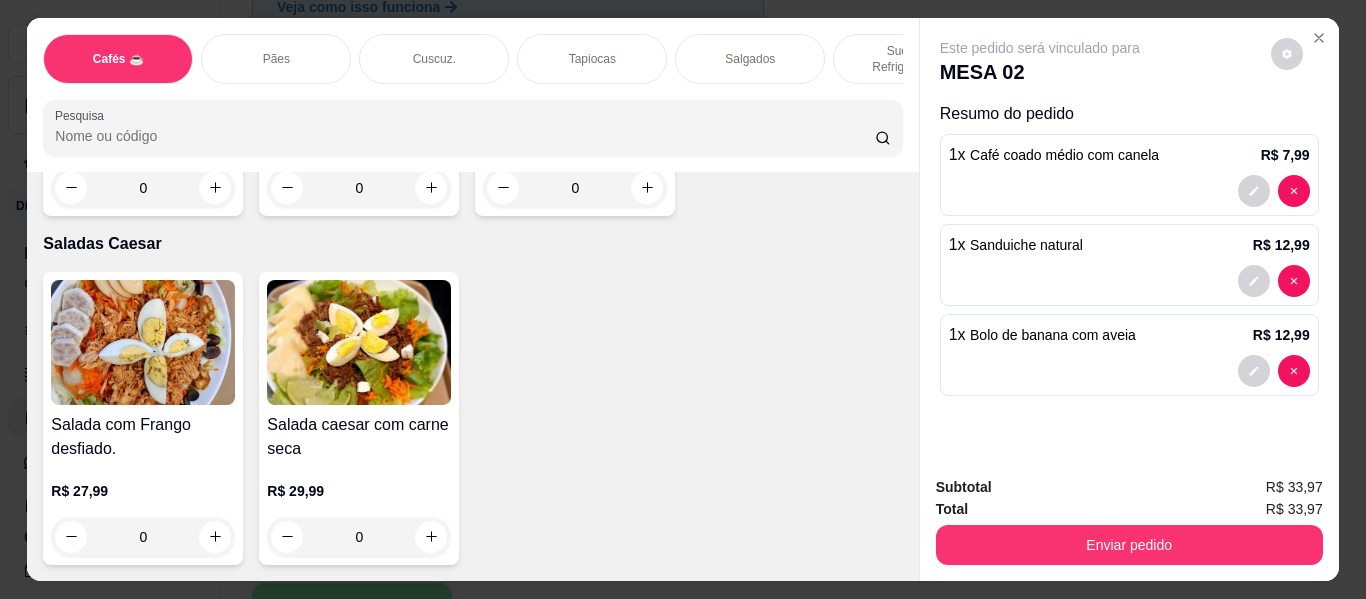 type on "1" 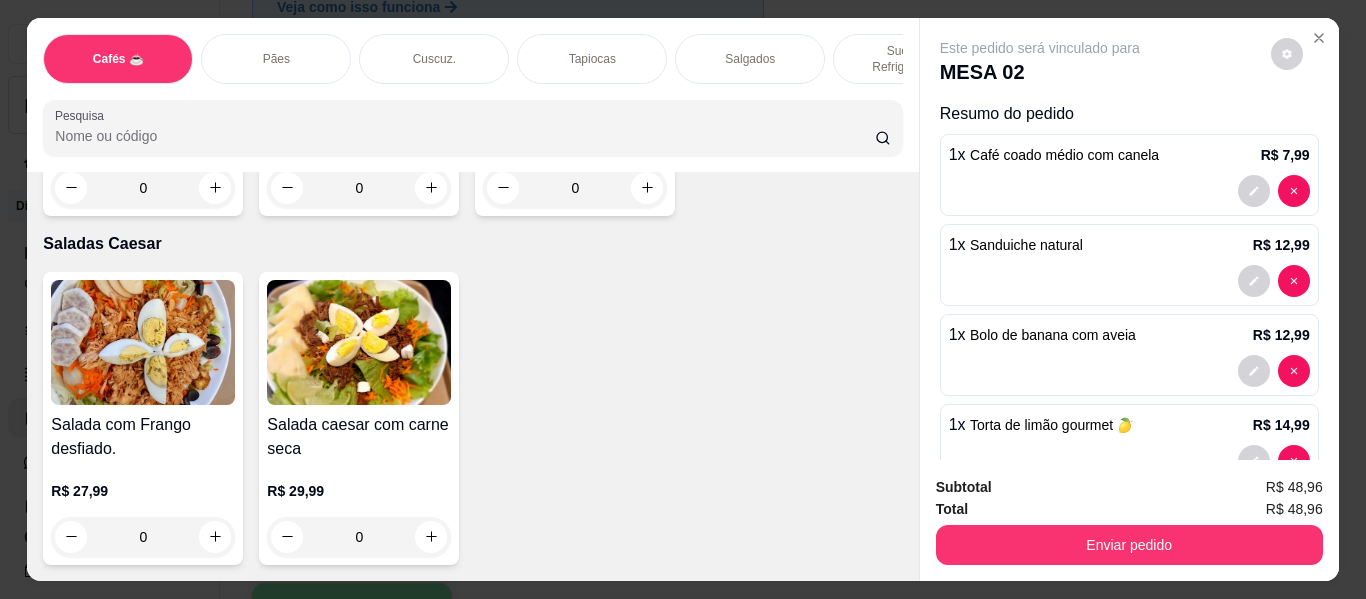 scroll, scrollTop: 13952, scrollLeft: 0, axis: vertical 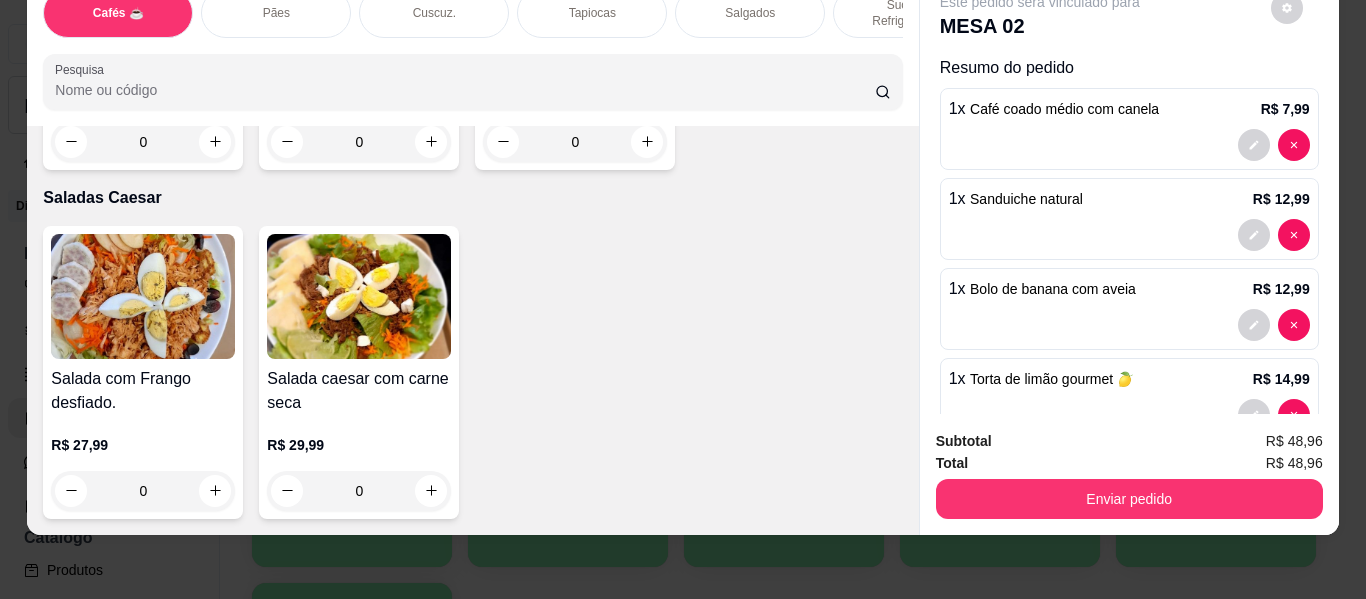click at bounding box center (215, -207) 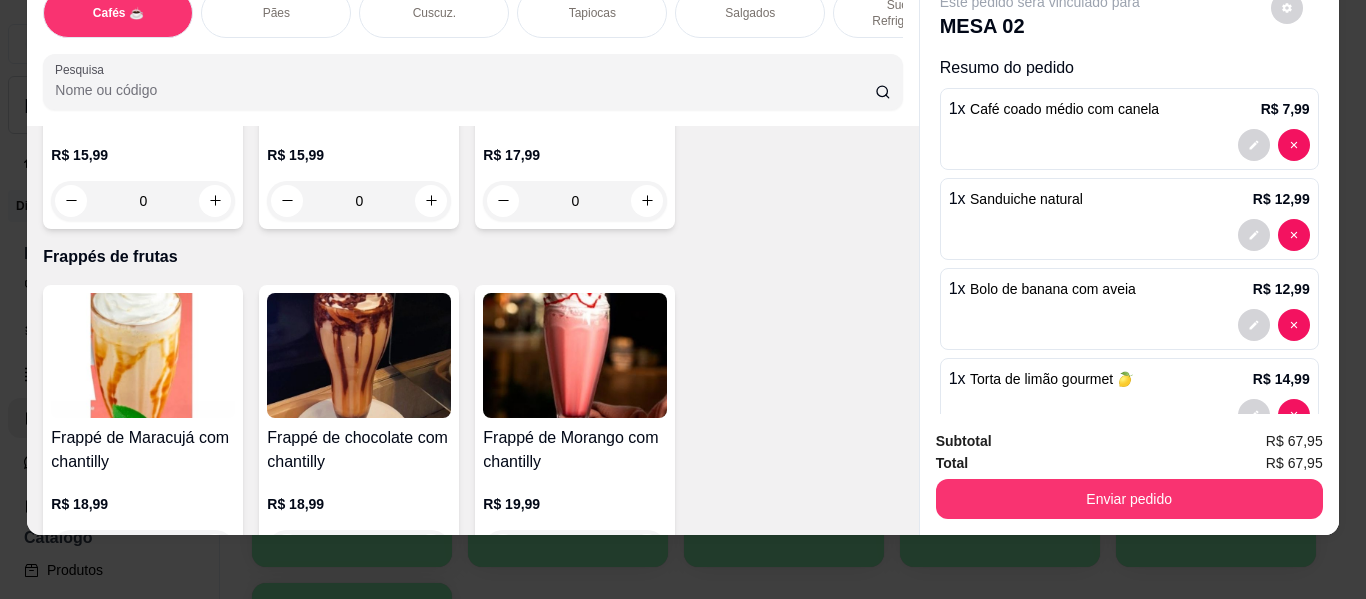 scroll, scrollTop: 9752, scrollLeft: 0, axis: vertical 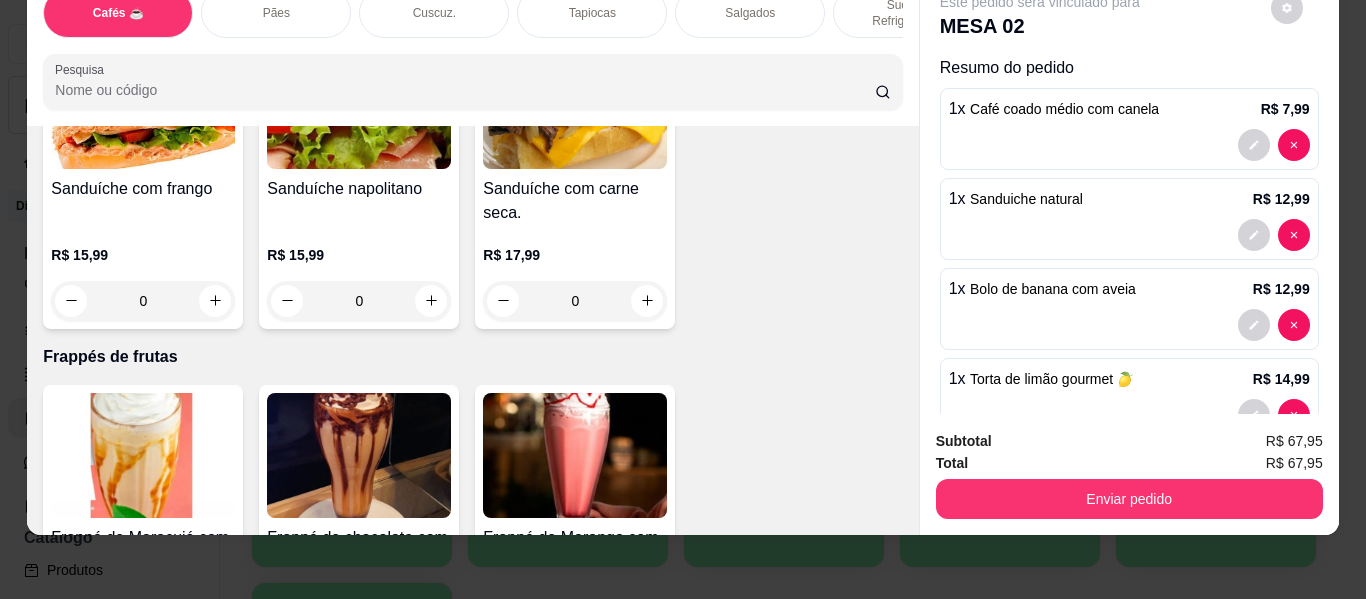 click 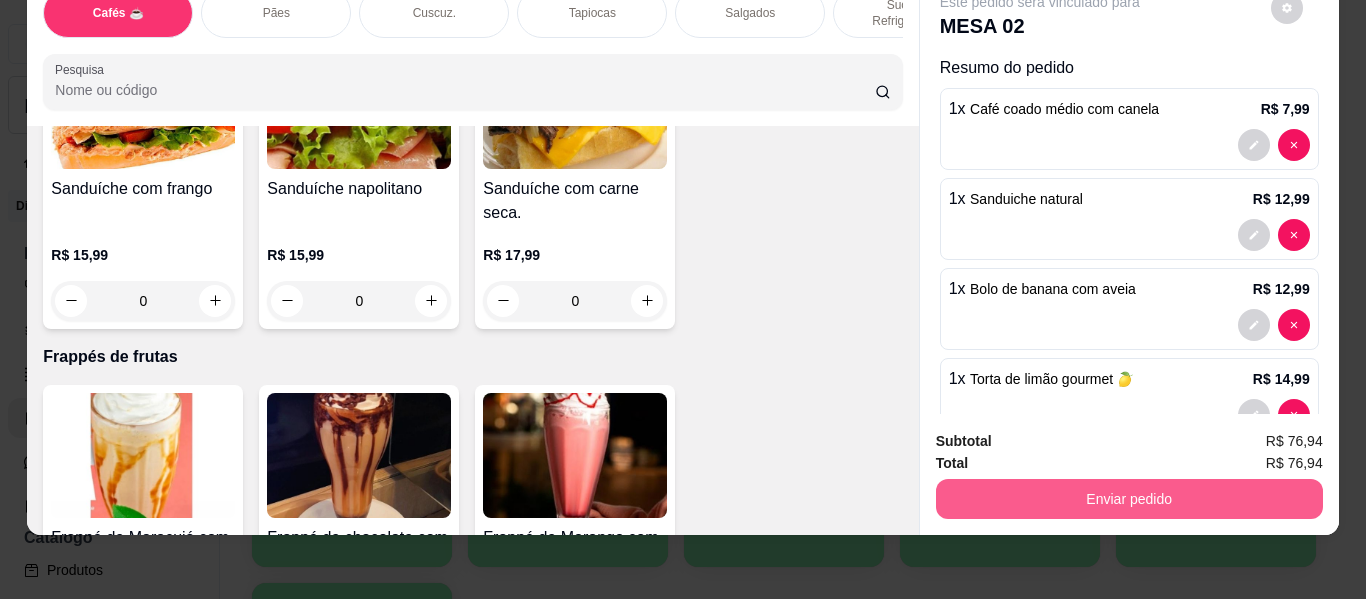click on "Enviar pedido" at bounding box center (1129, 499) 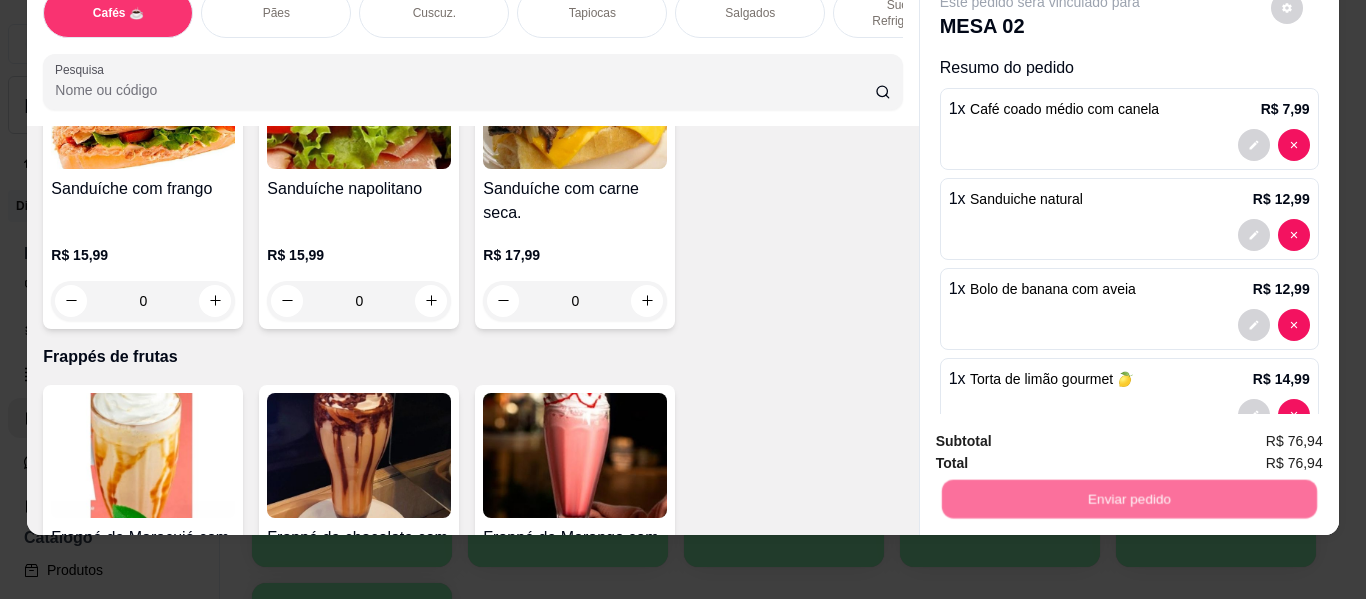 click on "Não registrar e enviar pedido" at bounding box center (1063, 434) 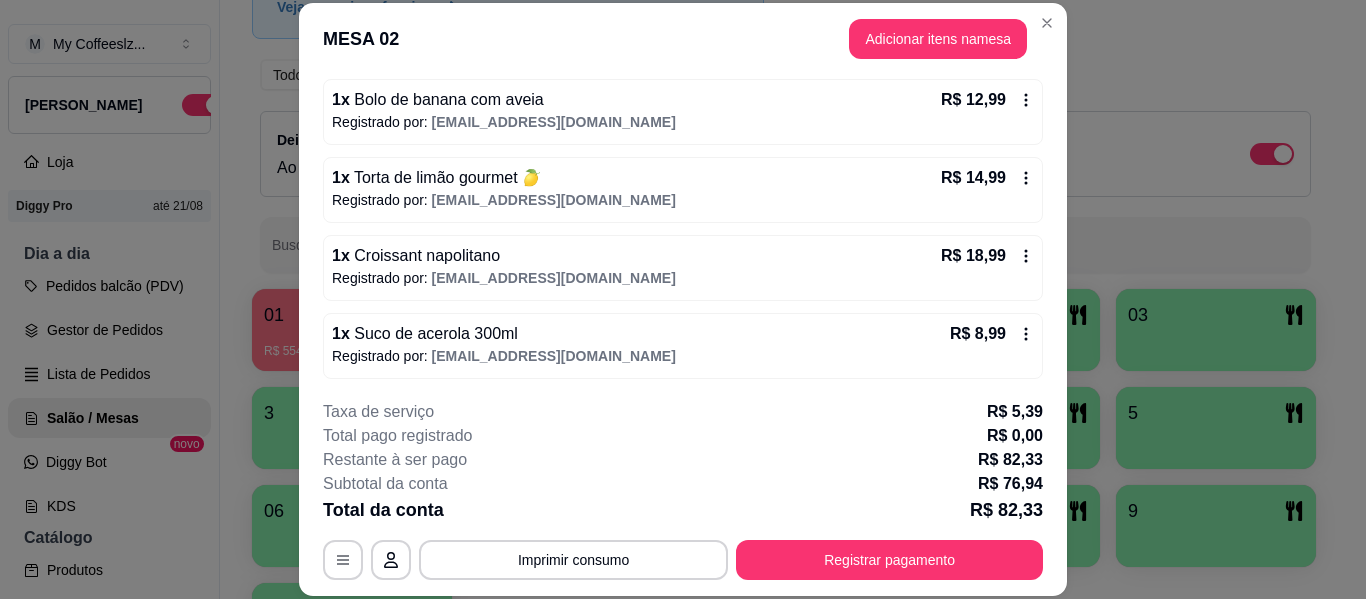 scroll, scrollTop: 344, scrollLeft: 0, axis: vertical 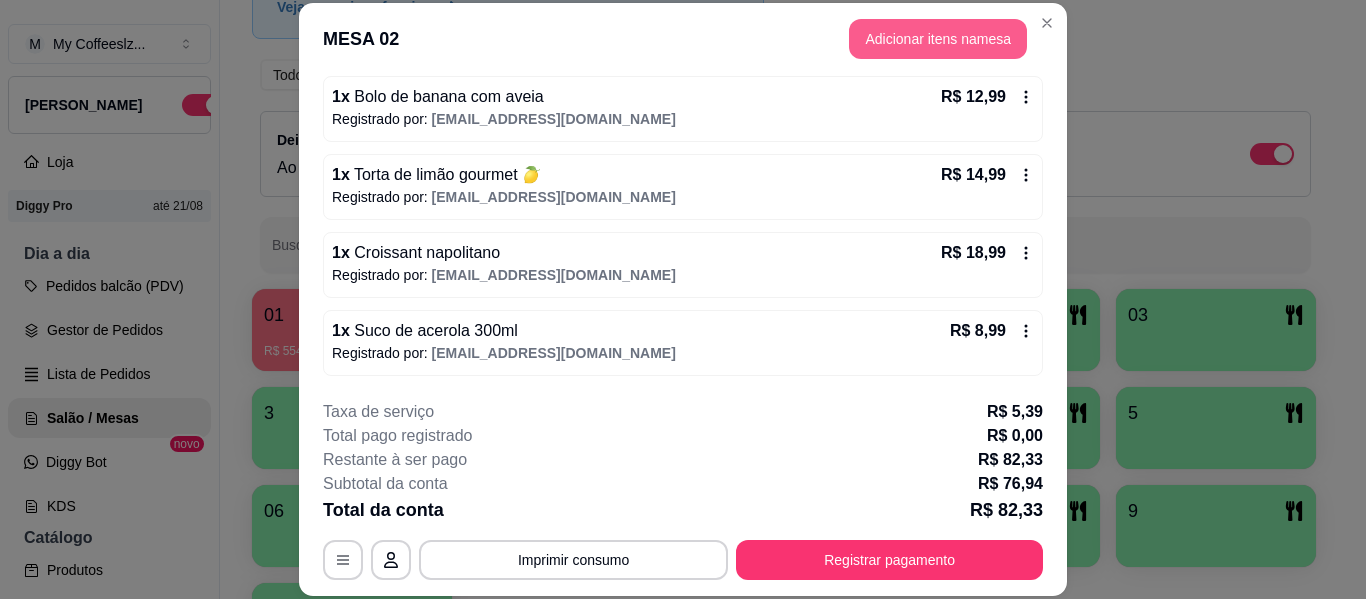 click on "Adicionar itens na  mesa" at bounding box center [938, 39] 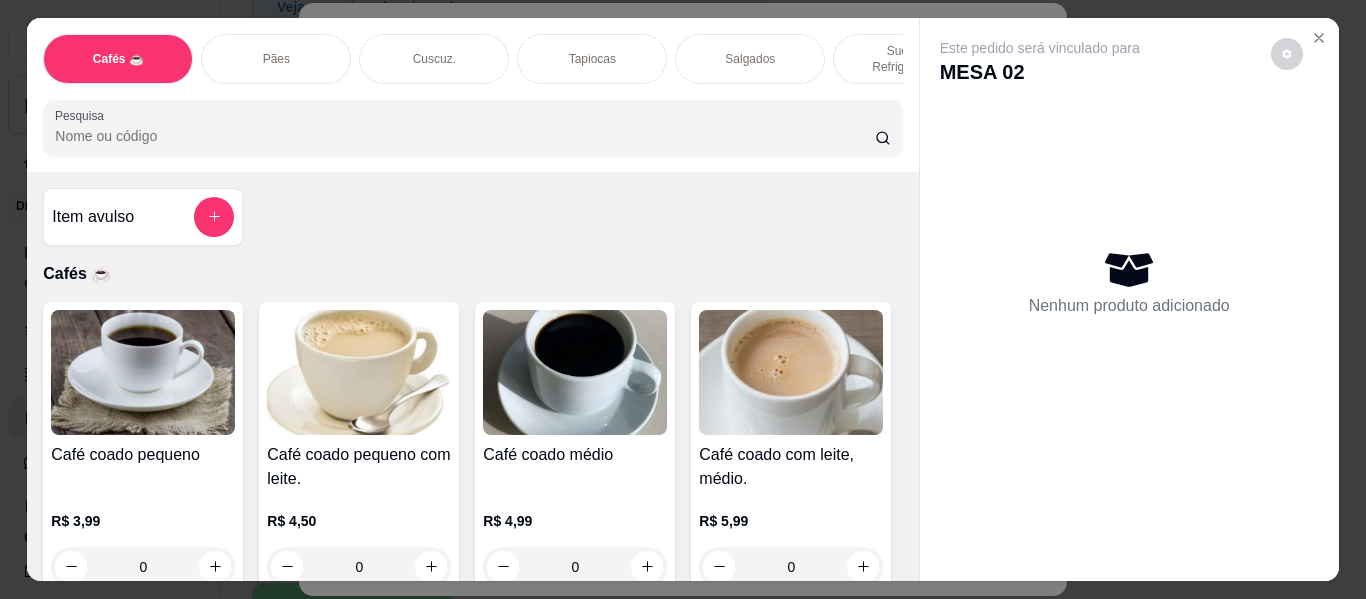click on "Tapiocas" at bounding box center (592, 59) 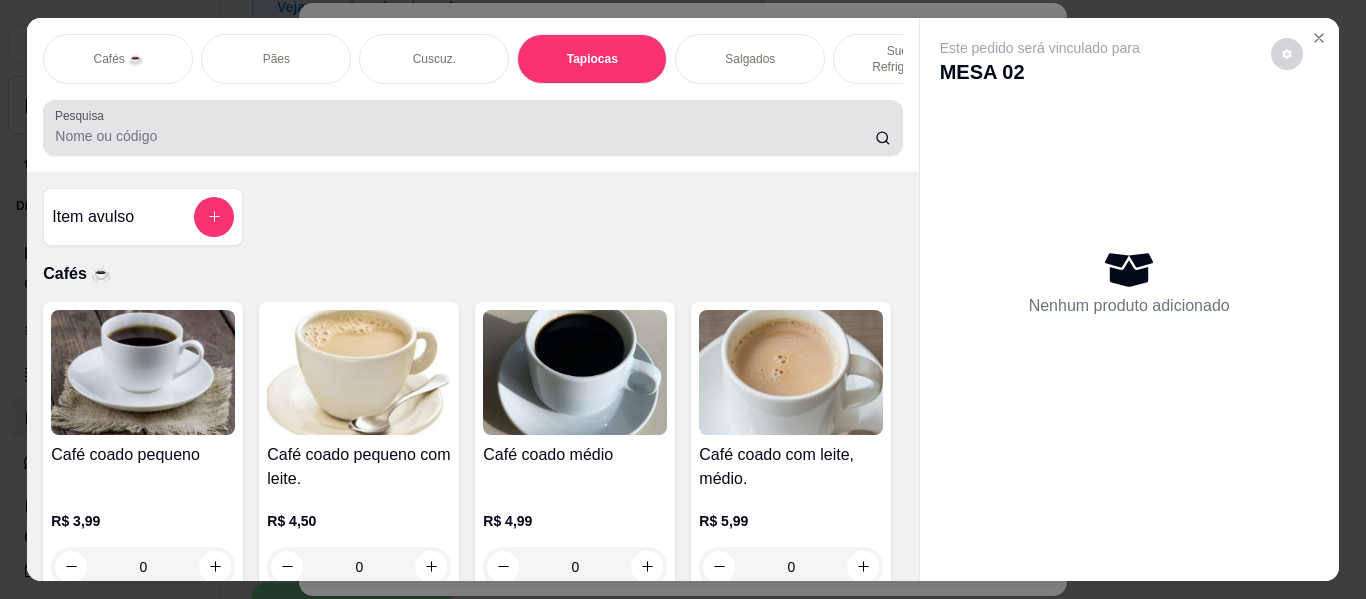 scroll, scrollTop: 6033, scrollLeft: 0, axis: vertical 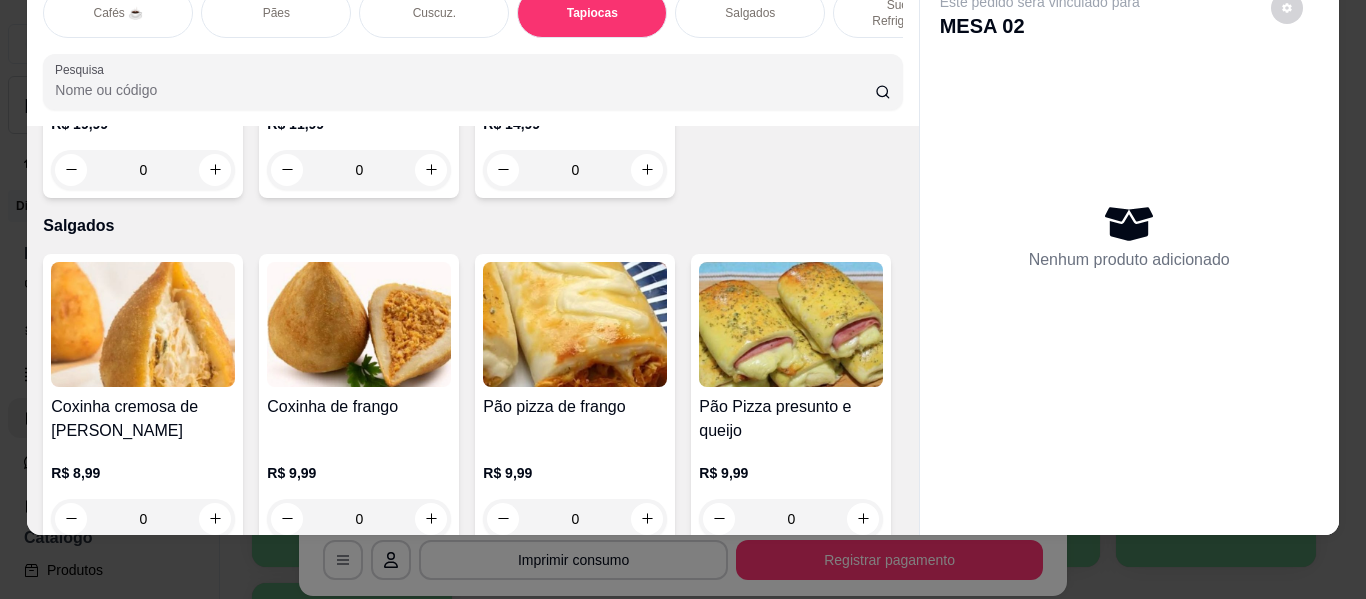 click 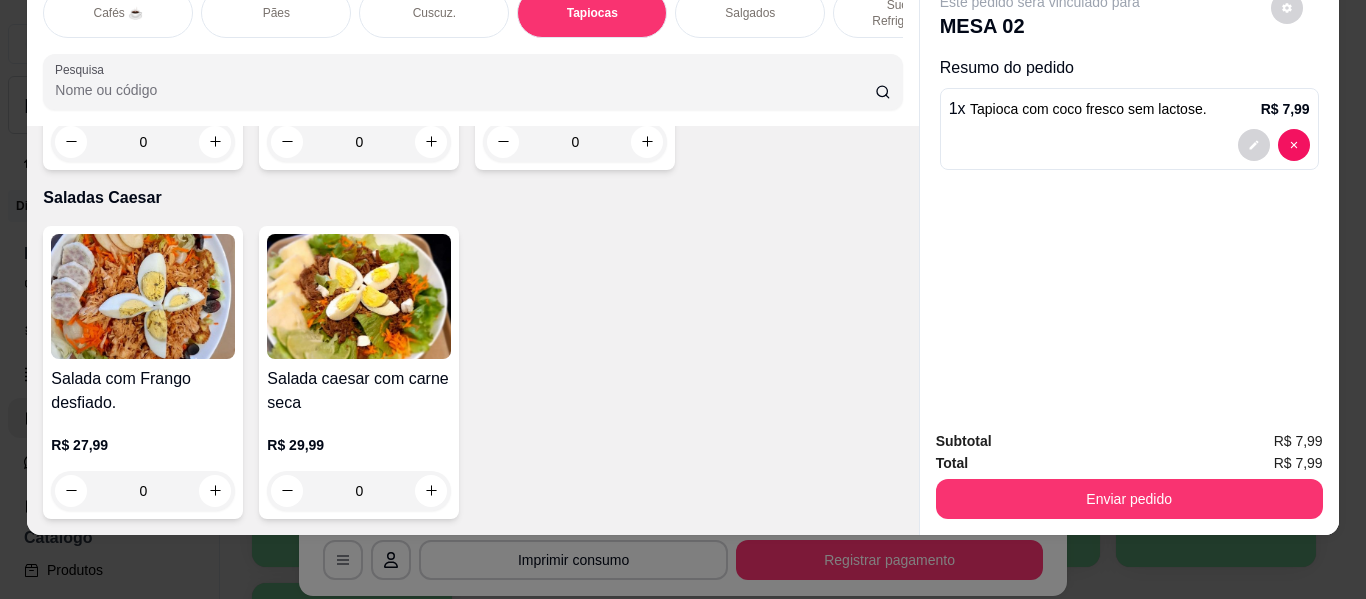 scroll, scrollTop: 12233, scrollLeft: 0, axis: vertical 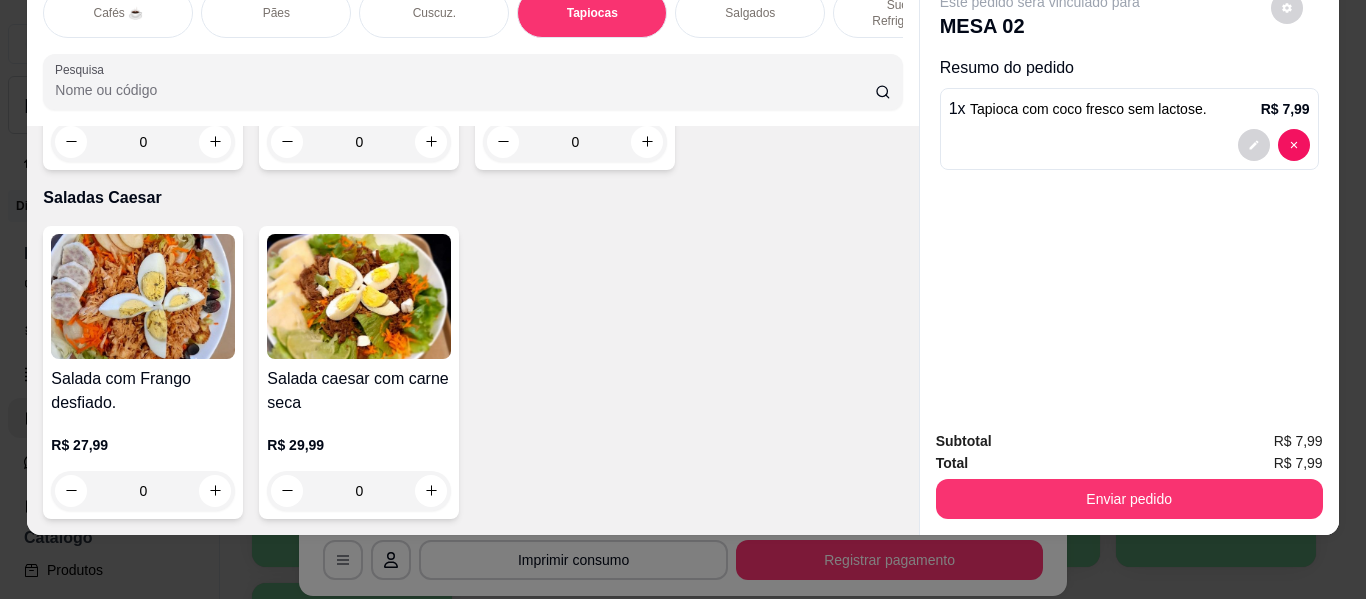 click 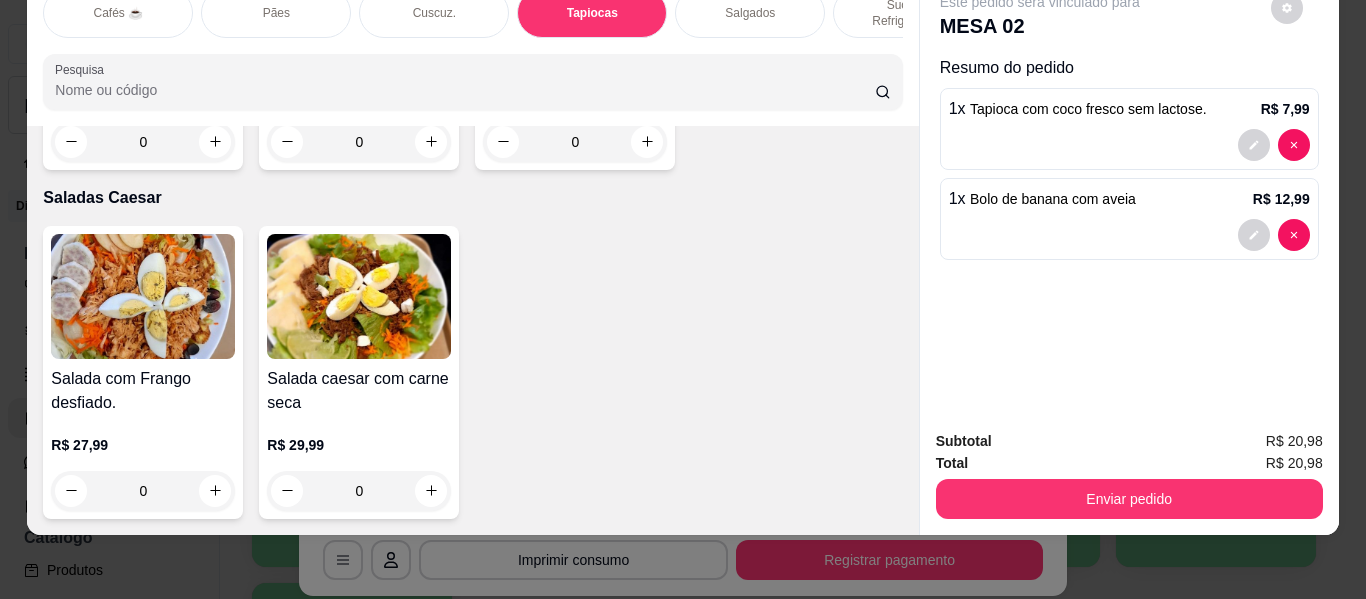 type on "1" 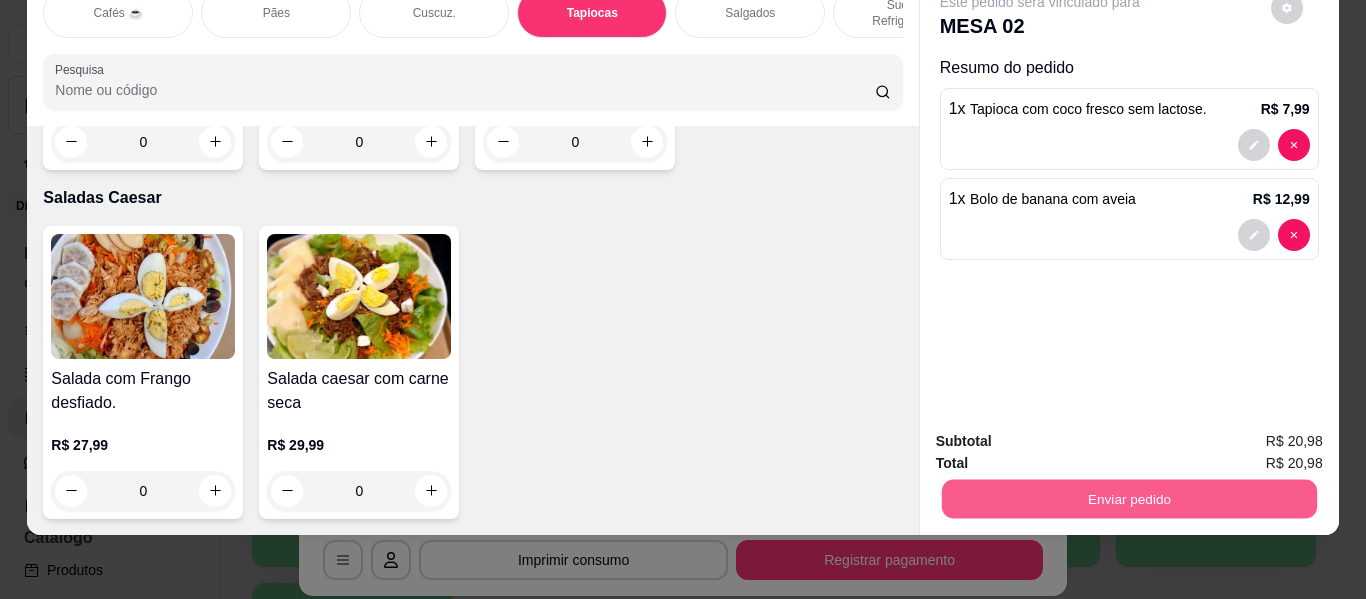 click on "Enviar pedido" at bounding box center (1128, 499) 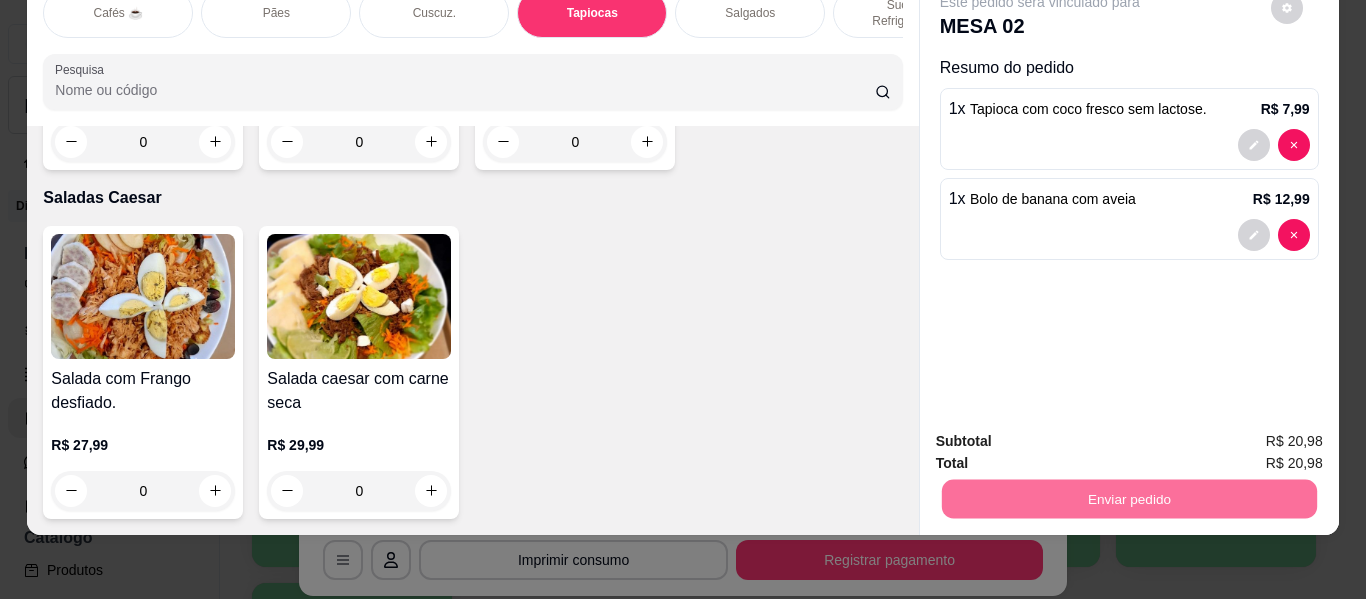 click on "Não registrar e enviar pedido" at bounding box center (1063, 433) 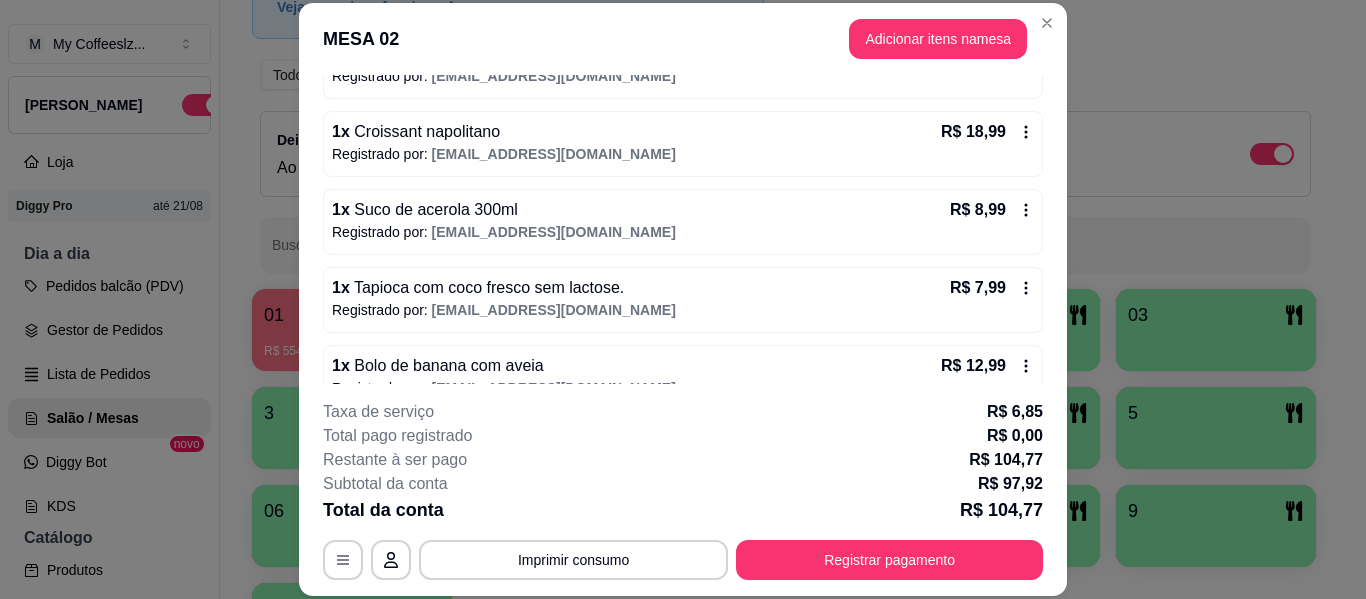 scroll, scrollTop: 500, scrollLeft: 0, axis: vertical 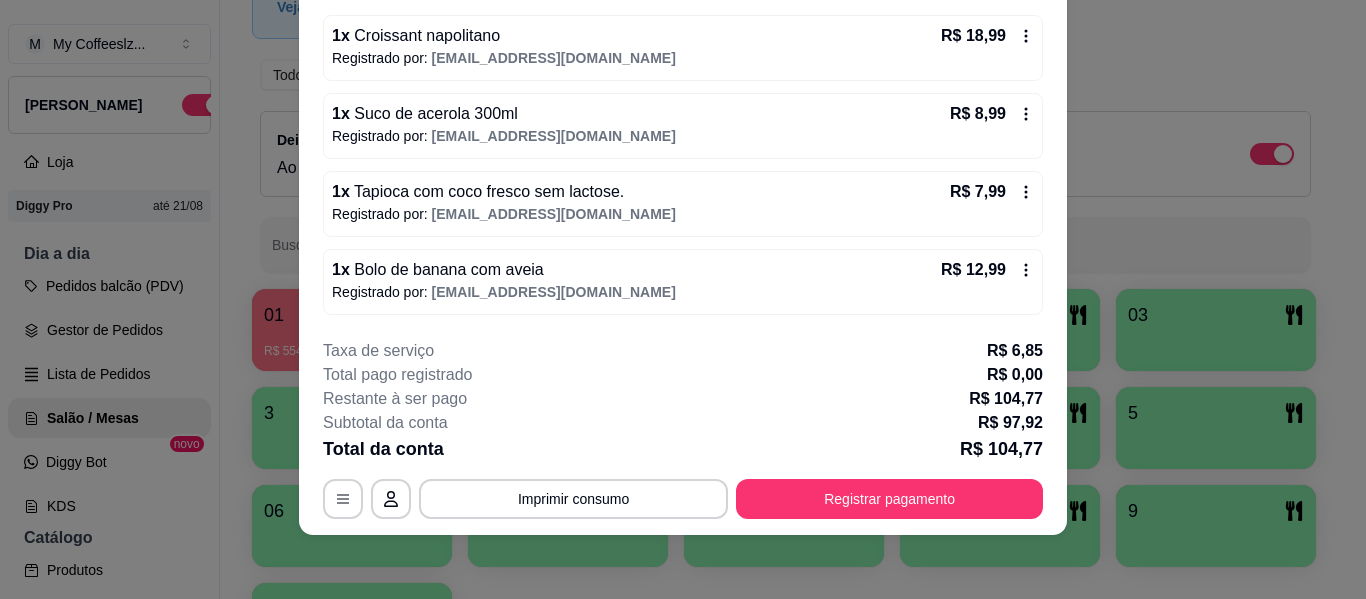click on "1 x   Bolo de banana com aveia  R$ 12,99 Registrado por:   [EMAIL_ADDRESS][DOMAIN_NAME]" at bounding box center [683, 282] 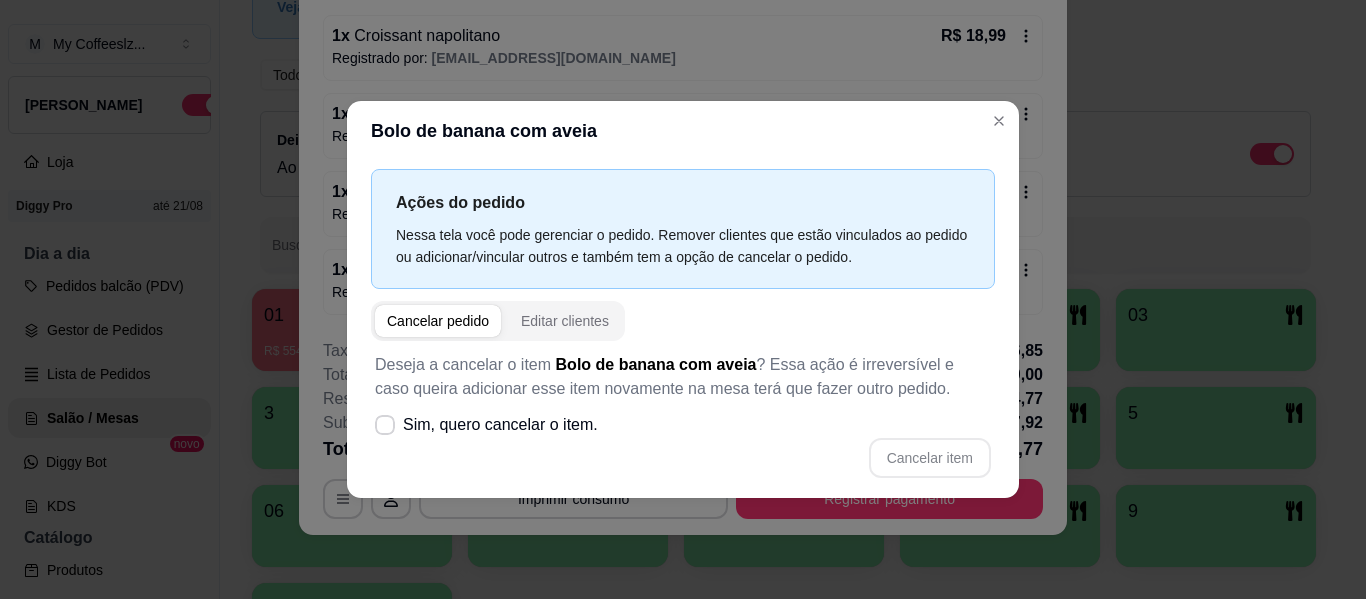 click on "Nessa tela você pode gerenciar o pedido. Remover clientes que estão vinculados ao pedido ou adicionar/vincular outros e também tem a opção de cancelar o pedido." at bounding box center [683, 246] 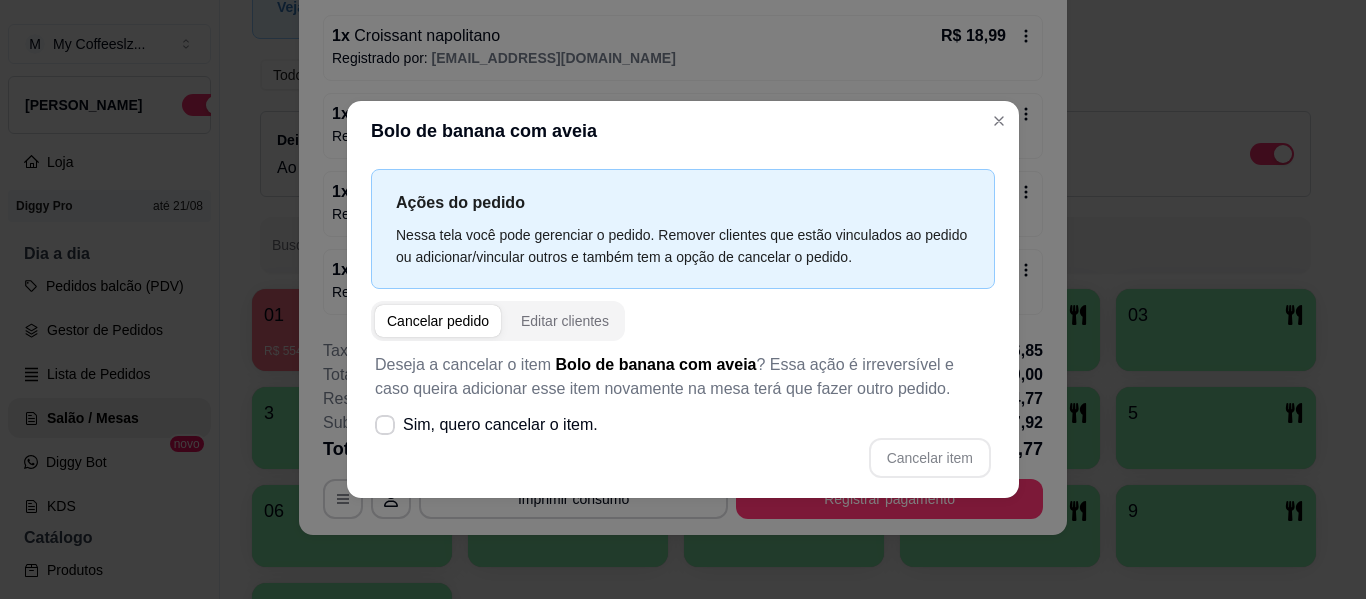 click on "Nessa tela você pode gerenciar o pedido. Remover clientes que estão vinculados ao pedido ou adicionar/vincular outros e também tem a opção de cancelar o pedido." at bounding box center (683, 246) 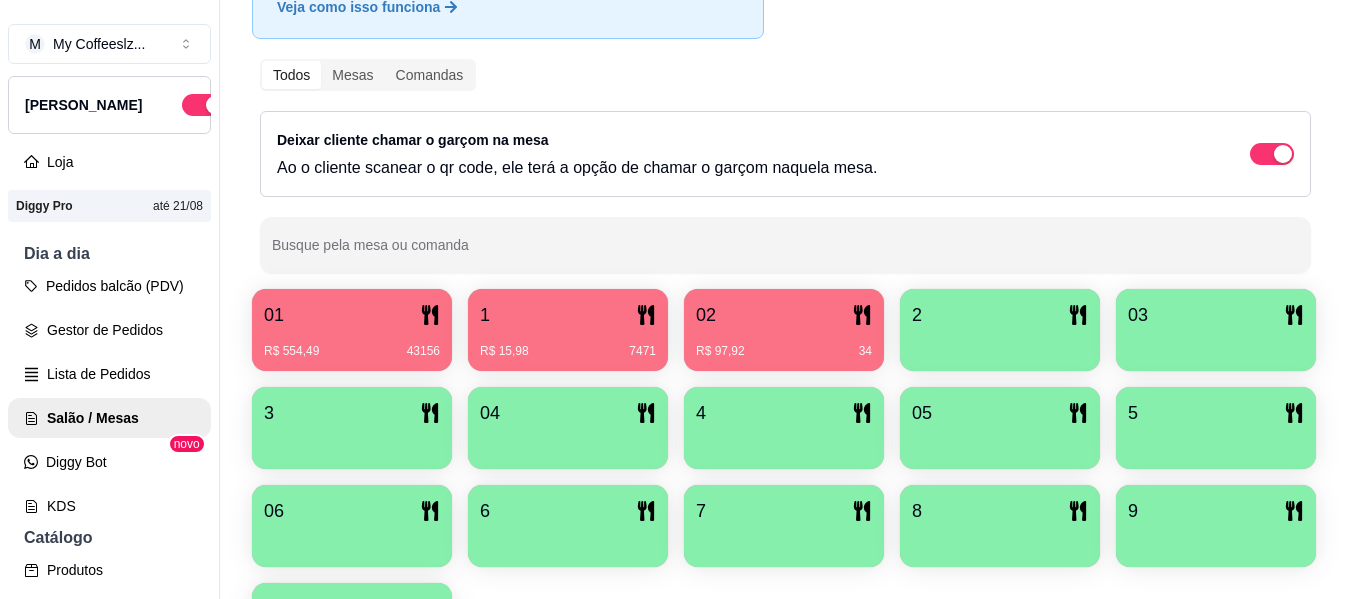 click on "02" at bounding box center [784, 315] 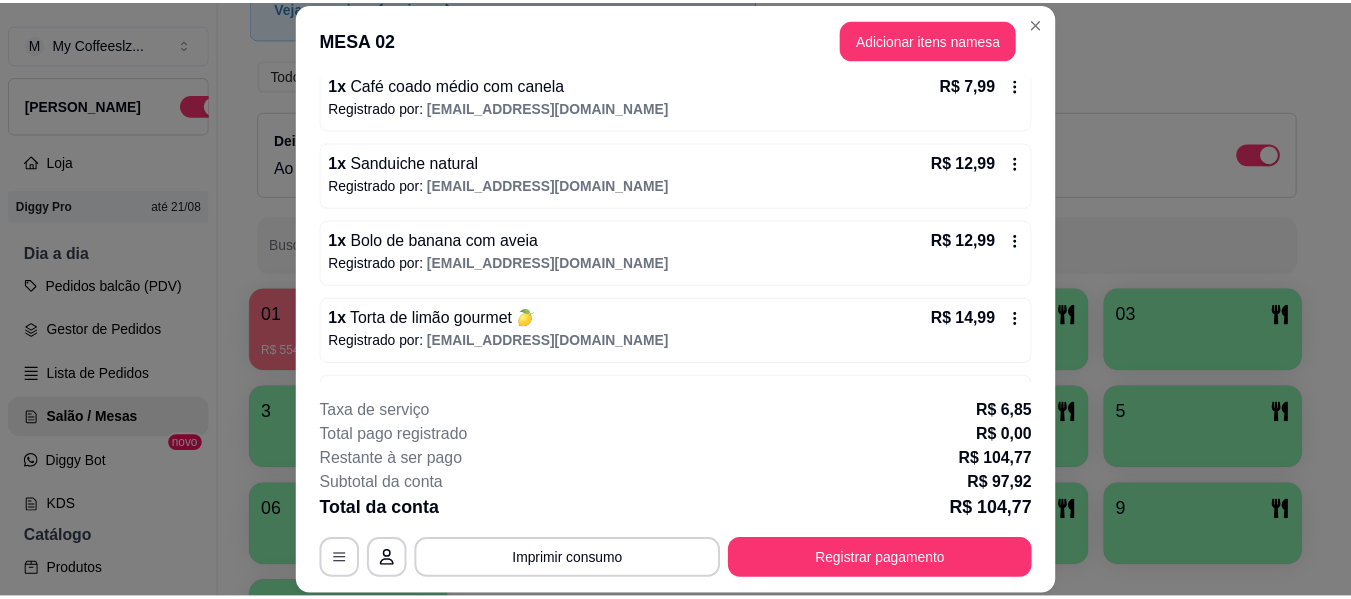 scroll, scrollTop: 500, scrollLeft: 0, axis: vertical 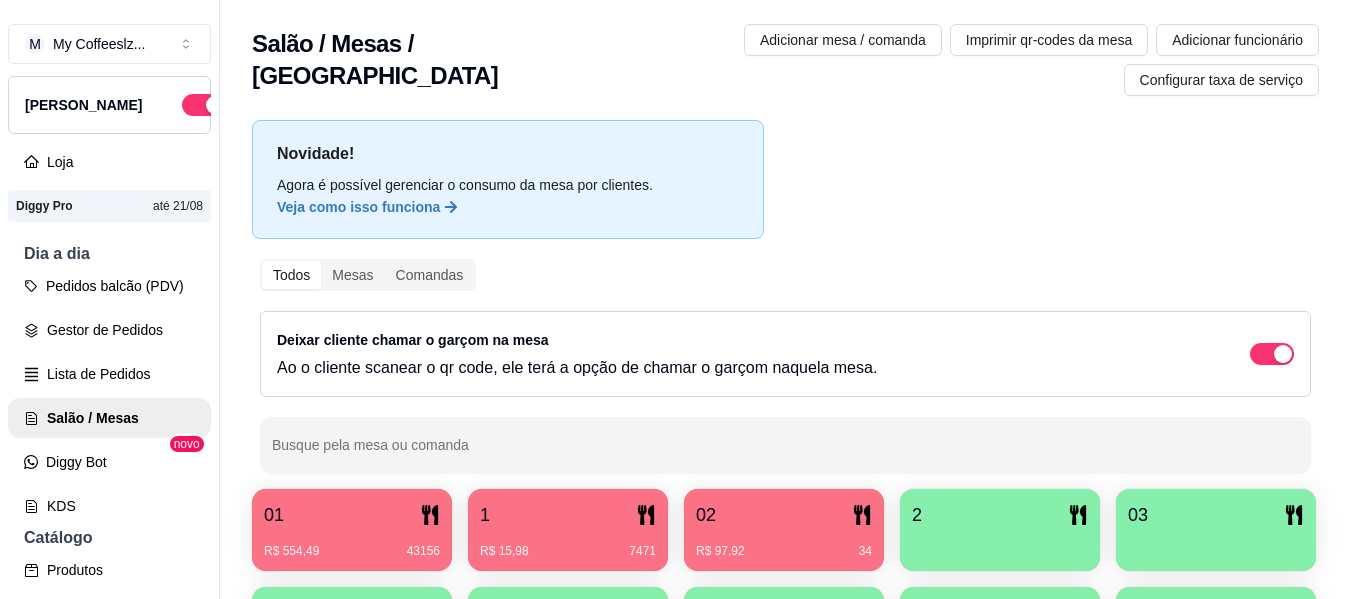 click on "02" at bounding box center [784, 515] 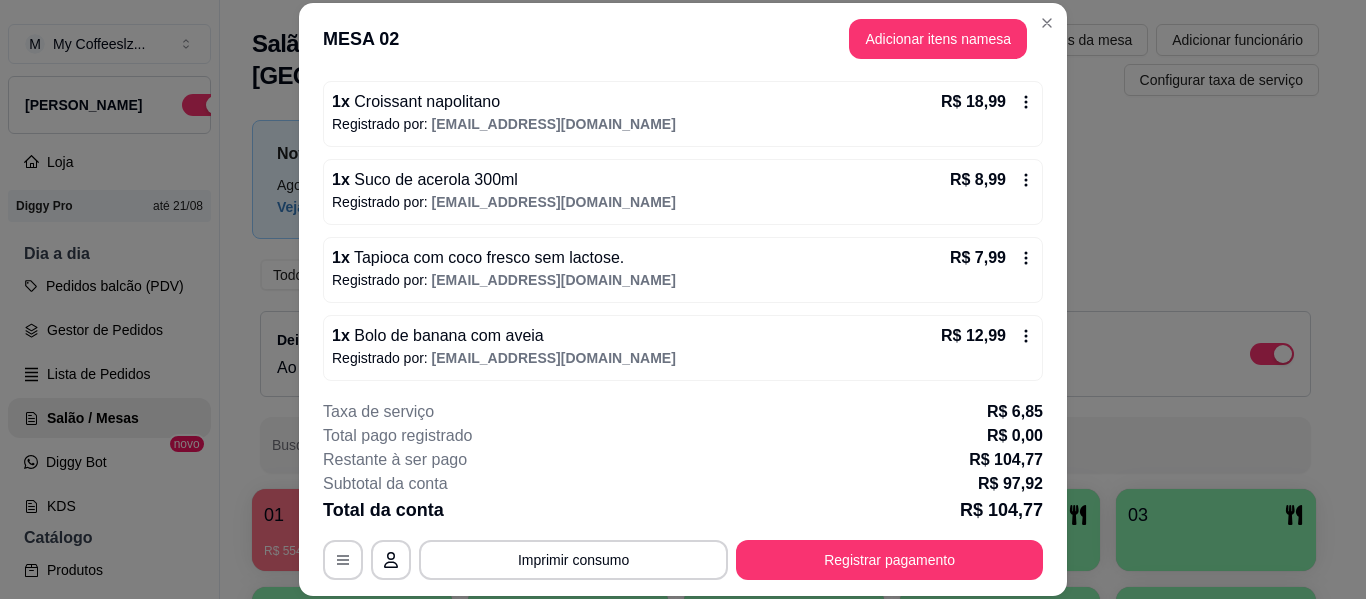 scroll, scrollTop: 500, scrollLeft: 0, axis: vertical 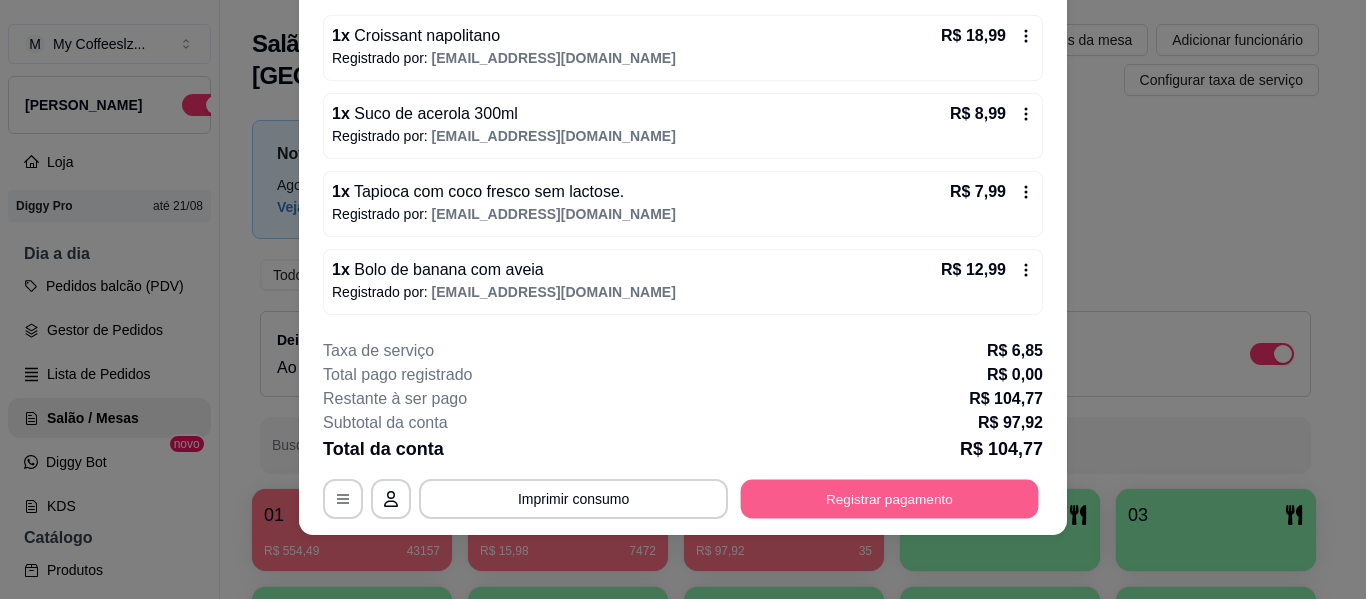 click on "Registrar pagamento" at bounding box center (890, 499) 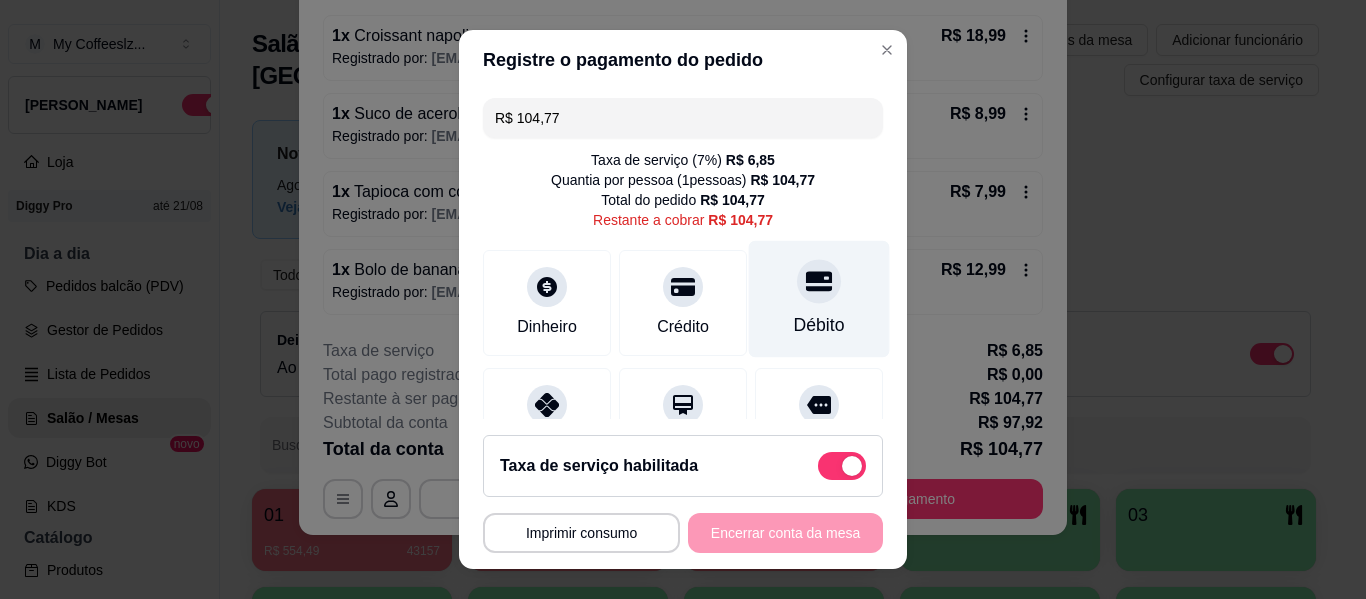 click 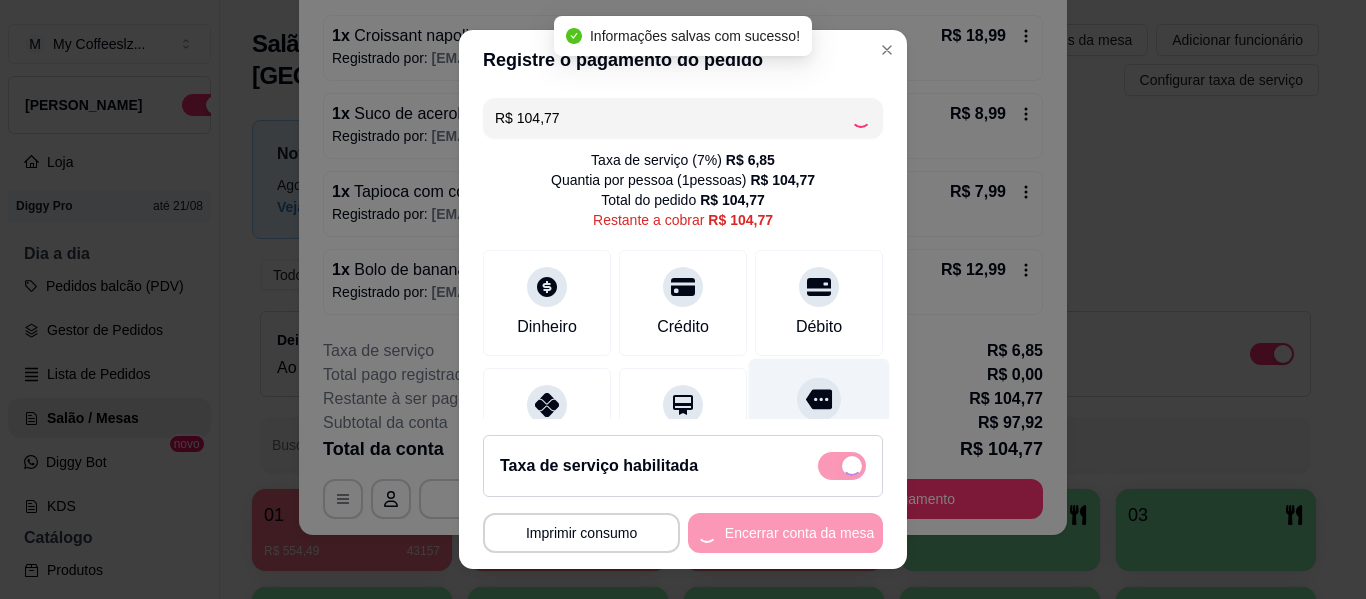 type on "R$ 0,00" 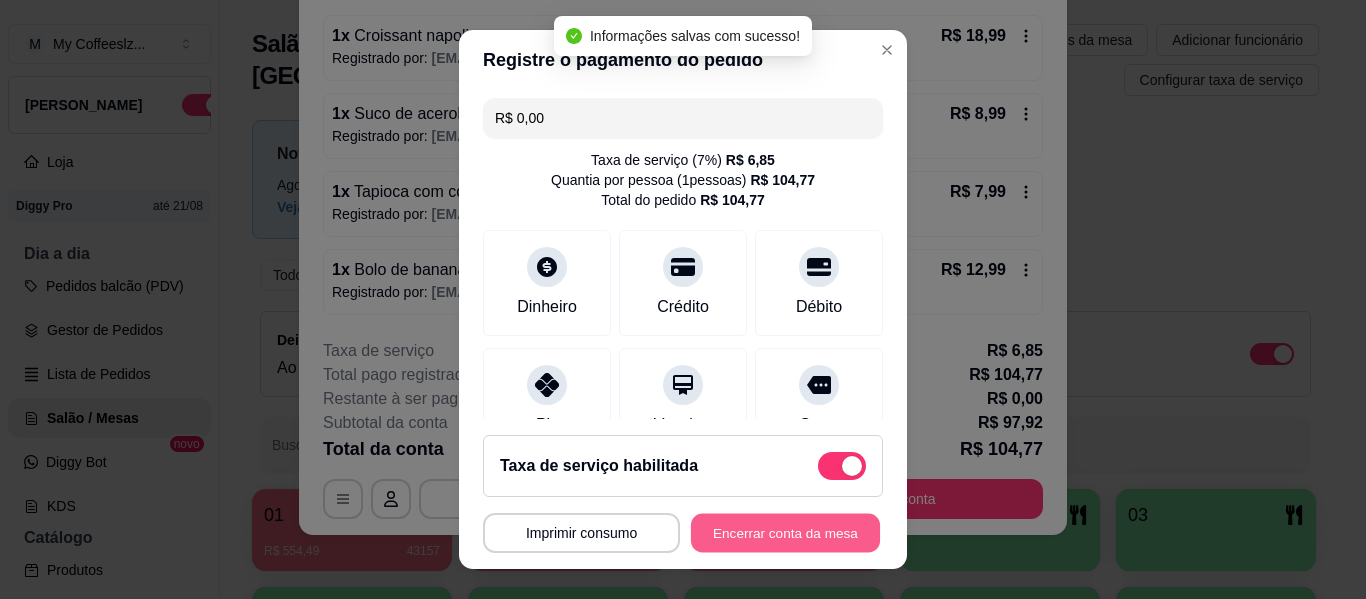 click on "Encerrar conta da mesa" at bounding box center [785, 533] 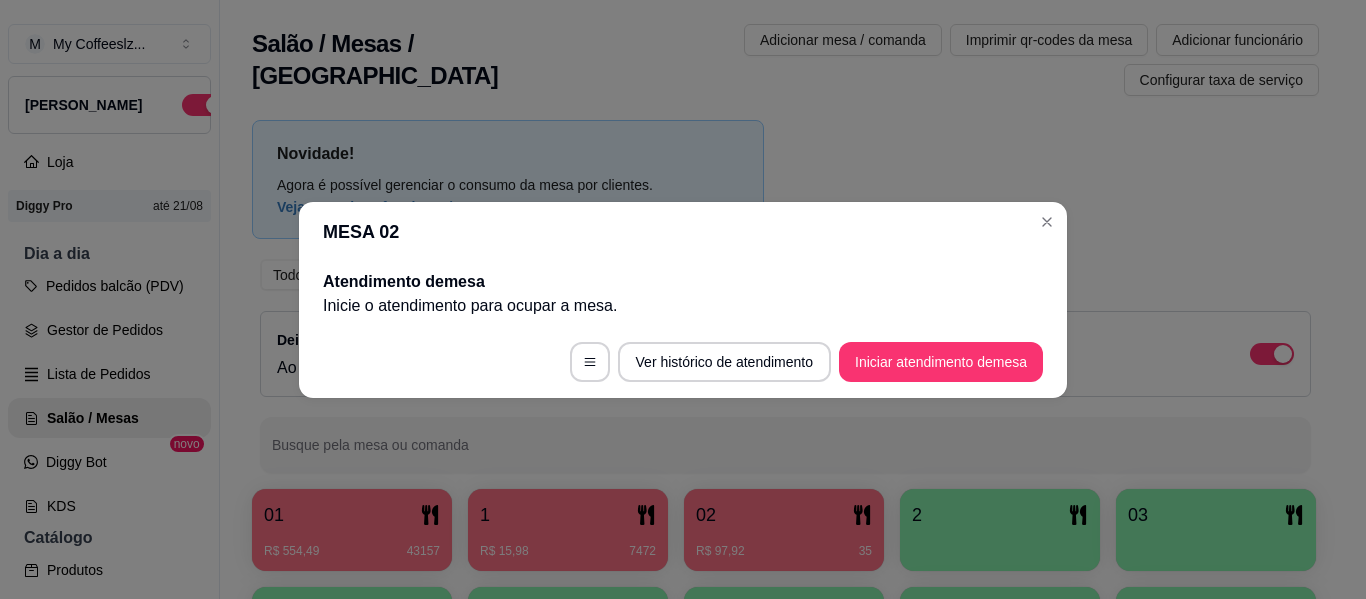 scroll, scrollTop: 0, scrollLeft: 0, axis: both 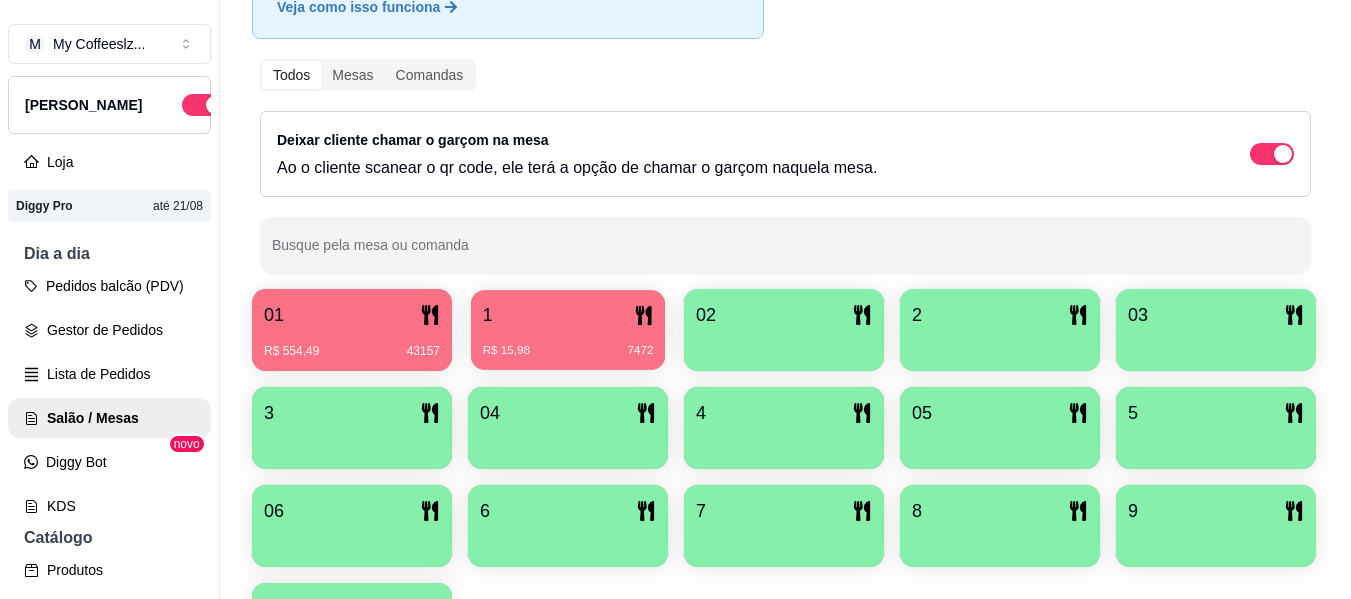 click on "R$ 15,98 7472" at bounding box center [568, 351] 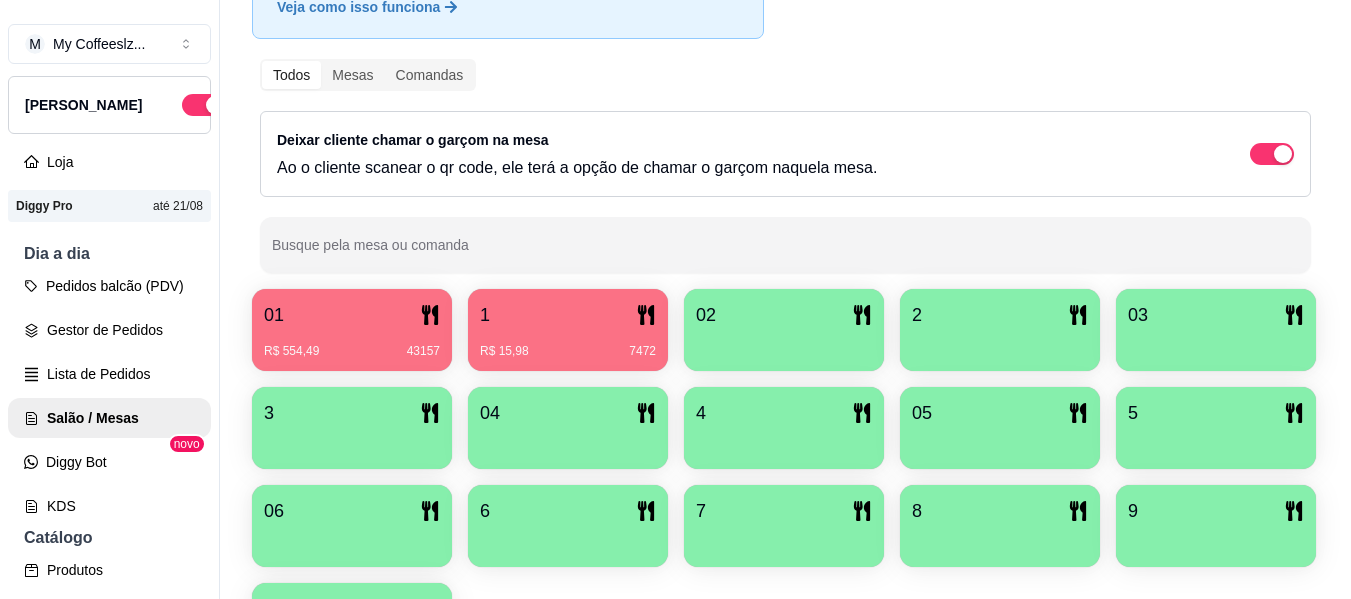 click at bounding box center (784, 344) 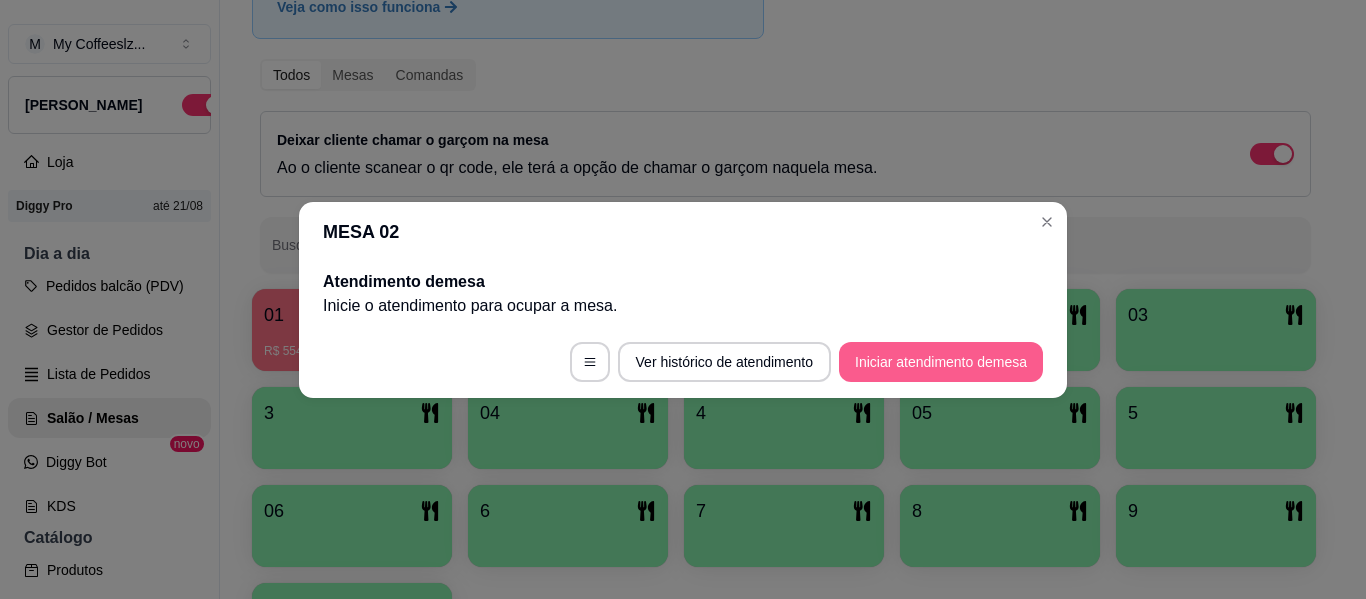 click on "Iniciar atendimento de  mesa" at bounding box center [941, 362] 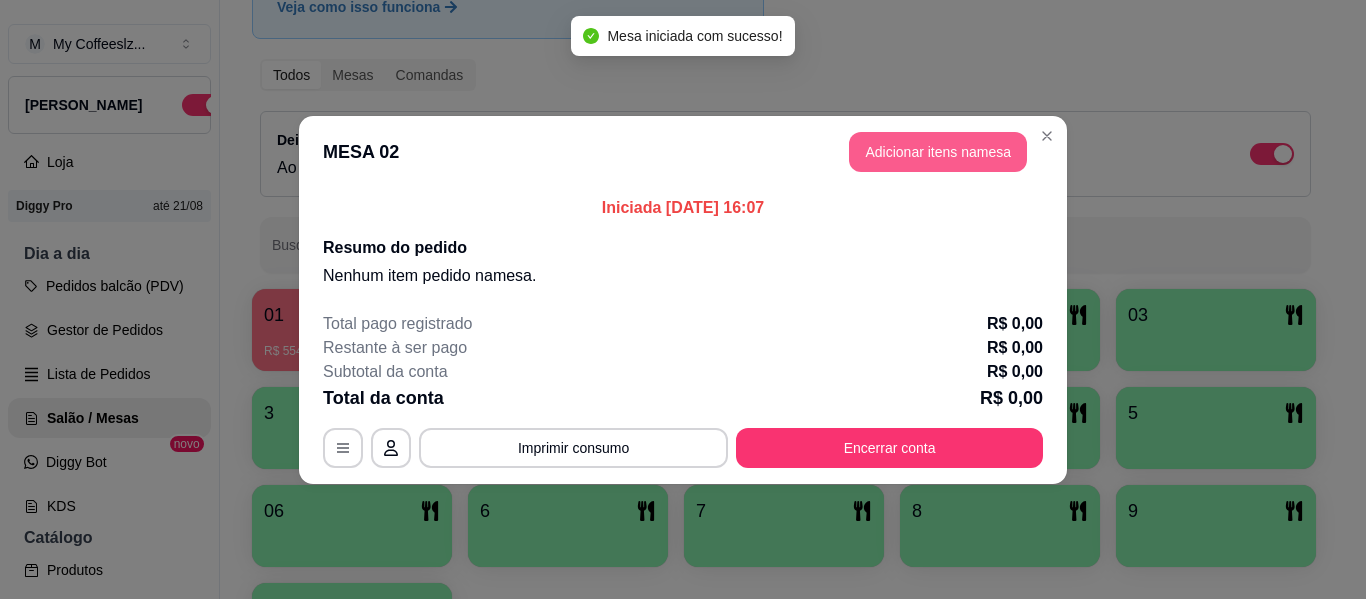 click on "Adicionar itens na  mesa" at bounding box center (938, 152) 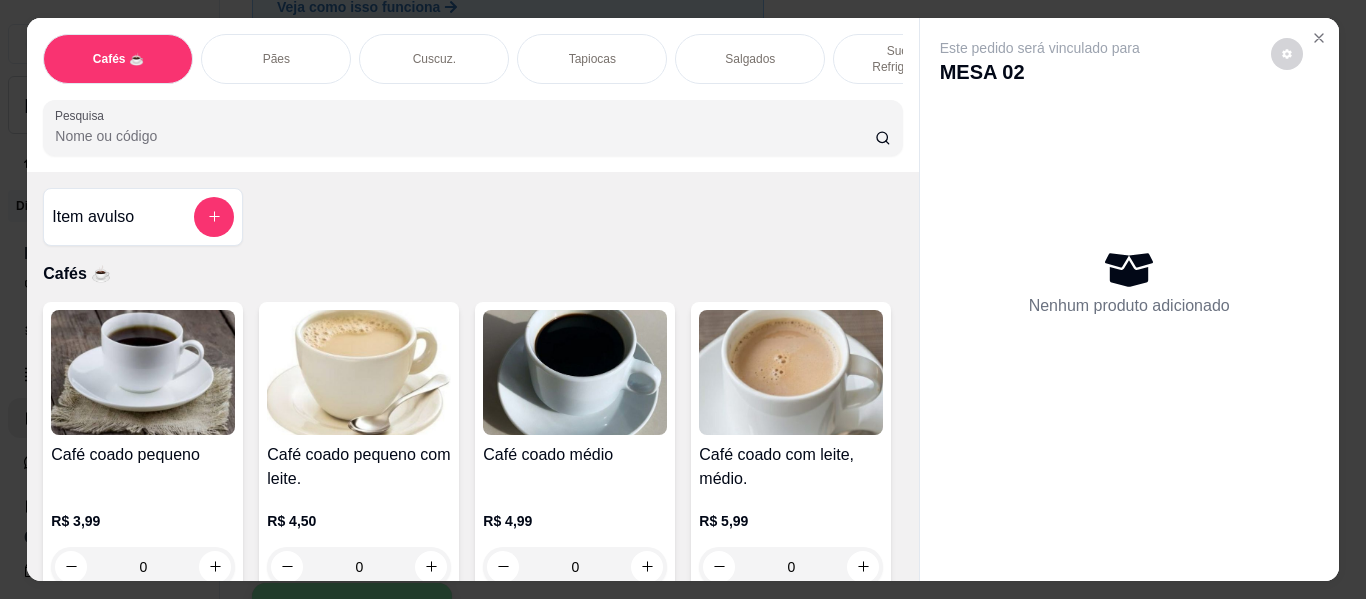 click on "Sucos e Refrigerantes" at bounding box center [908, 59] 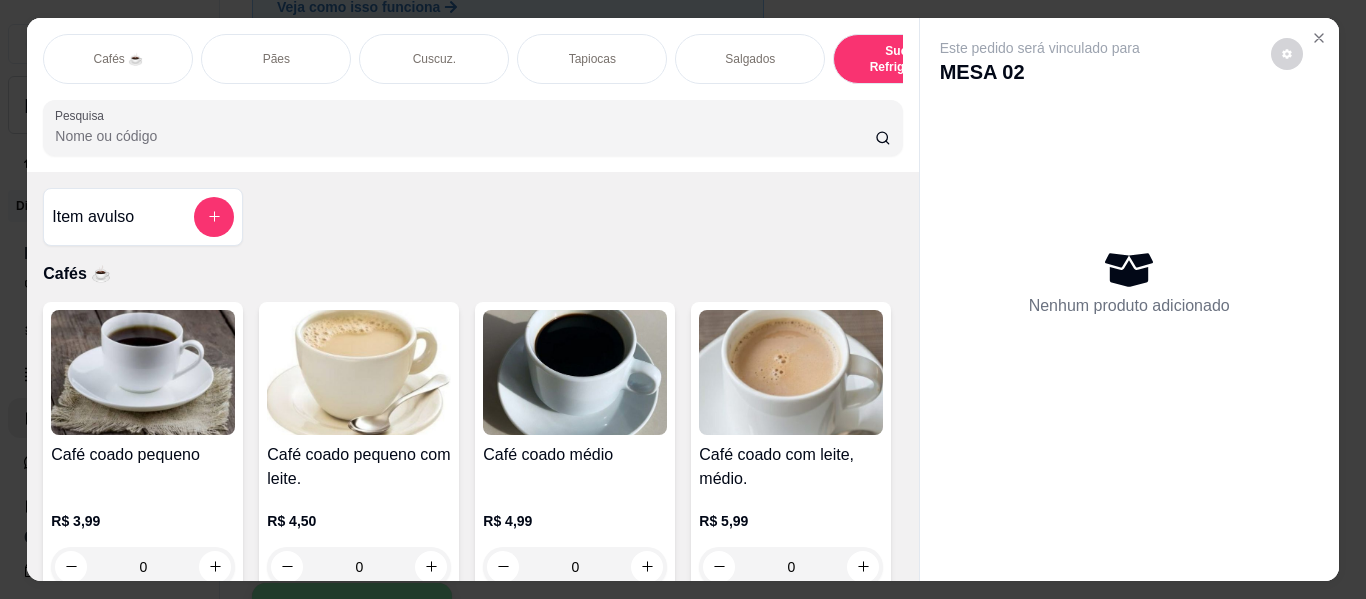 scroll, scrollTop: 9512, scrollLeft: 0, axis: vertical 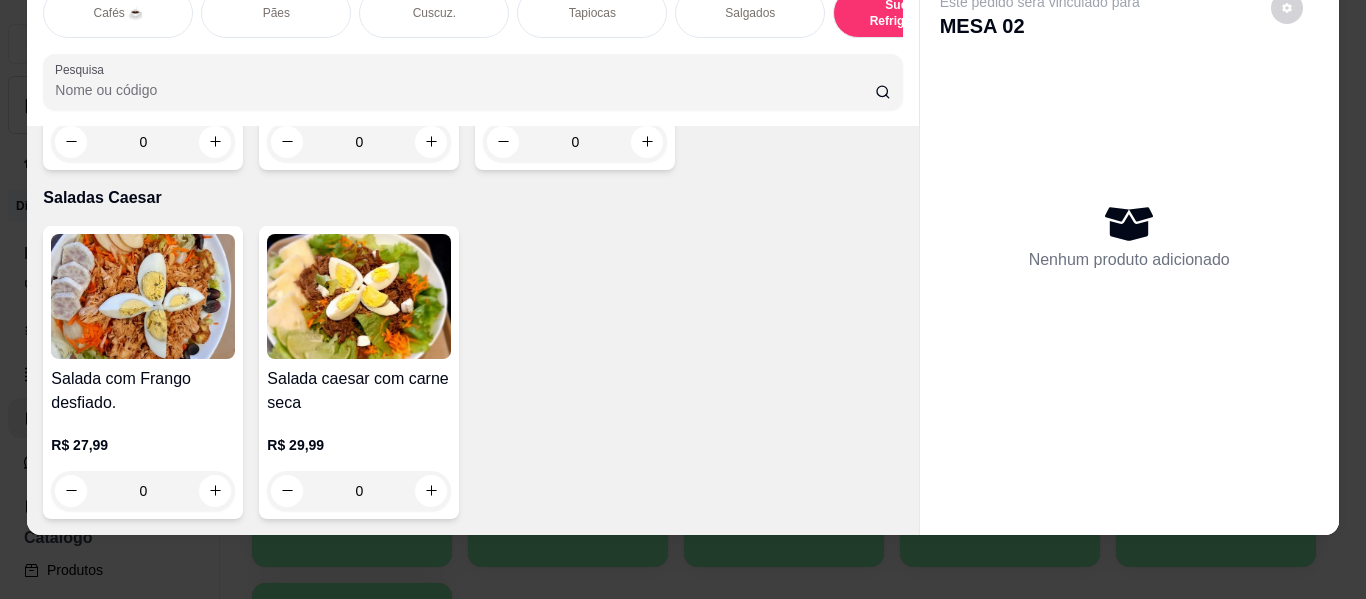 click 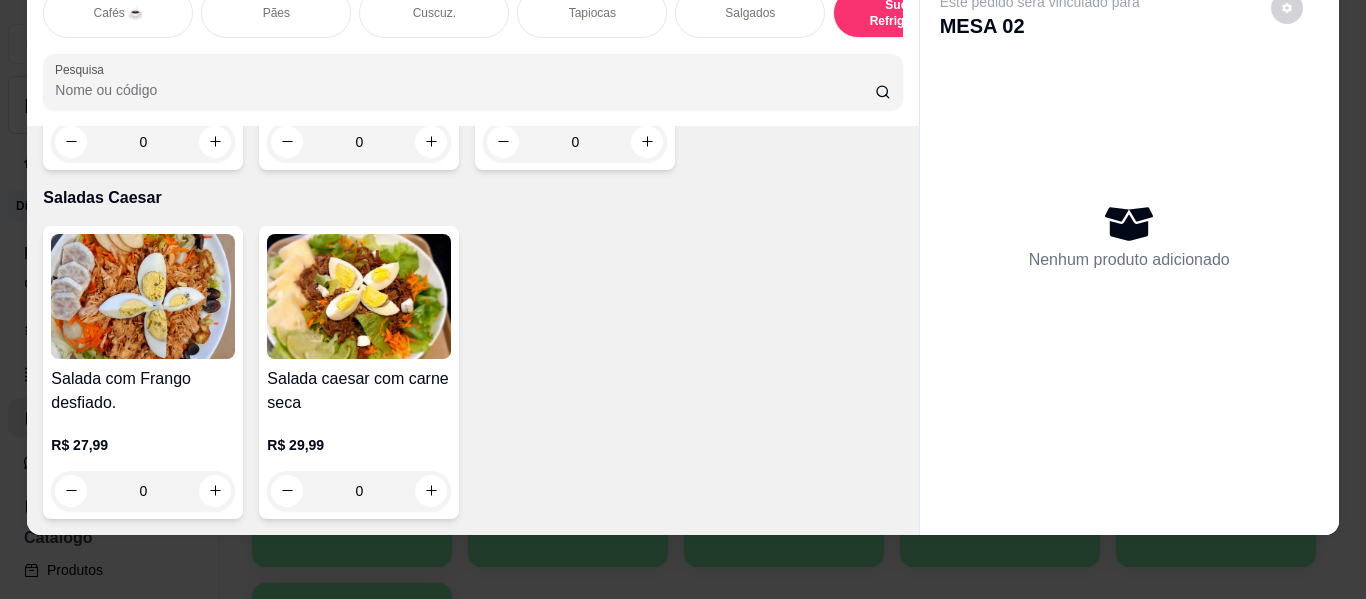 type on "1" 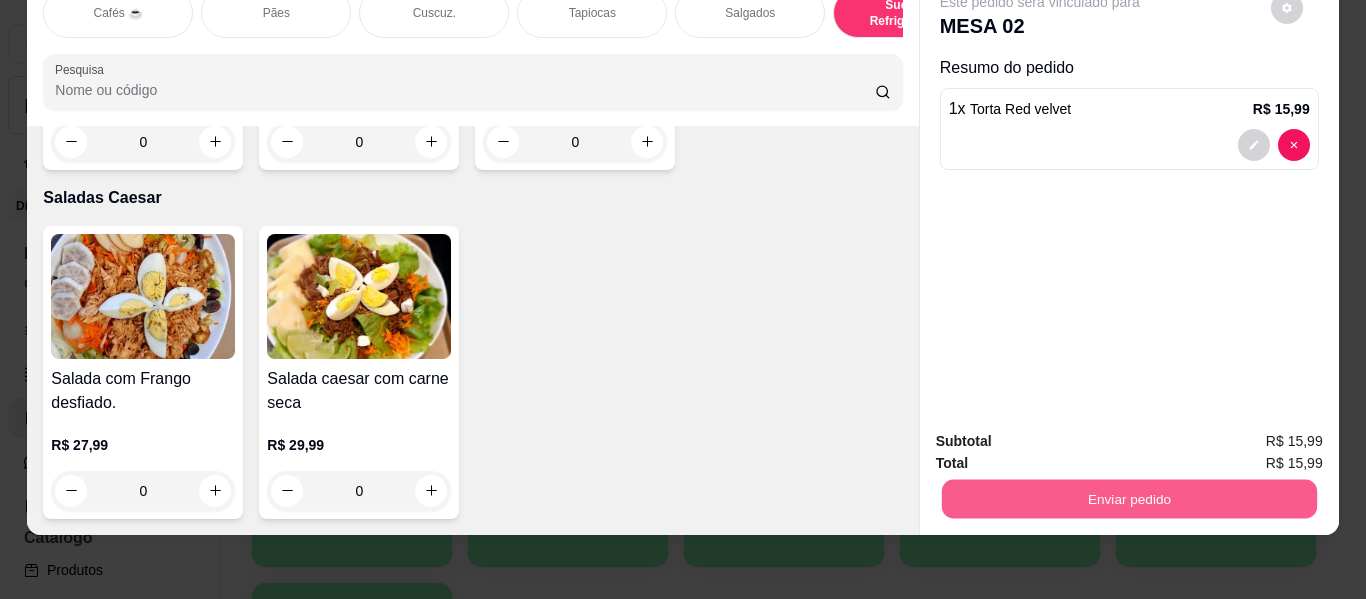 click on "Enviar pedido" at bounding box center [1128, 499] 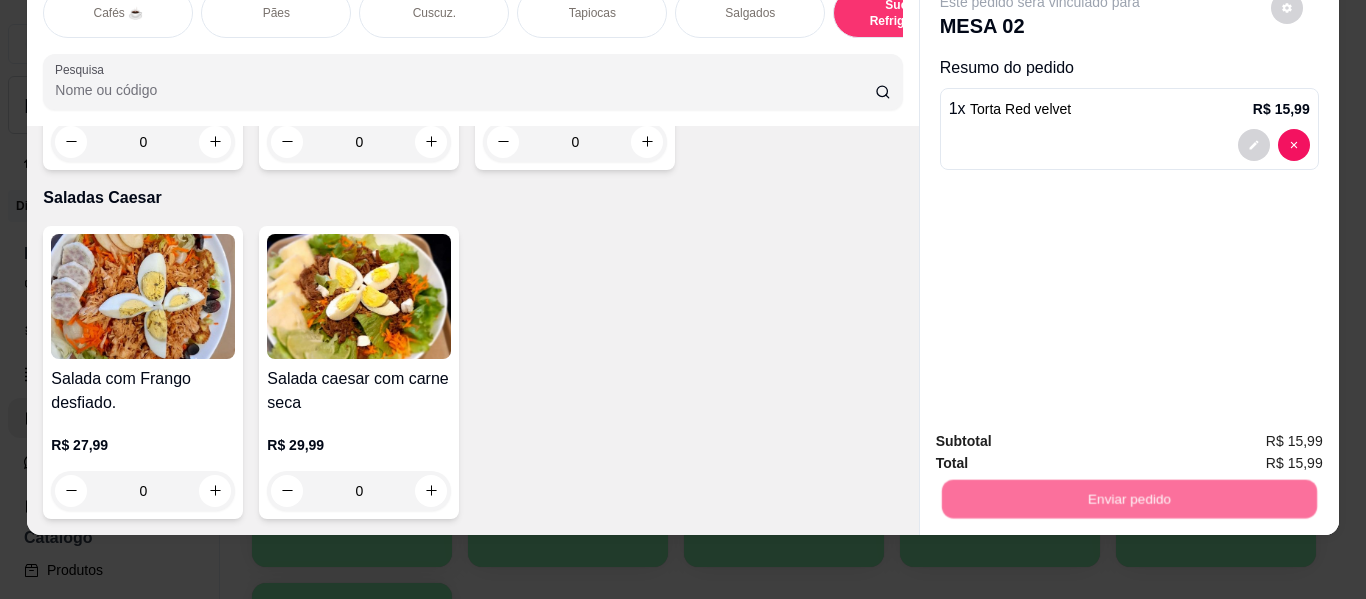 click on "Não registrar e enviar pedido" at bounding box center [1063, 433] 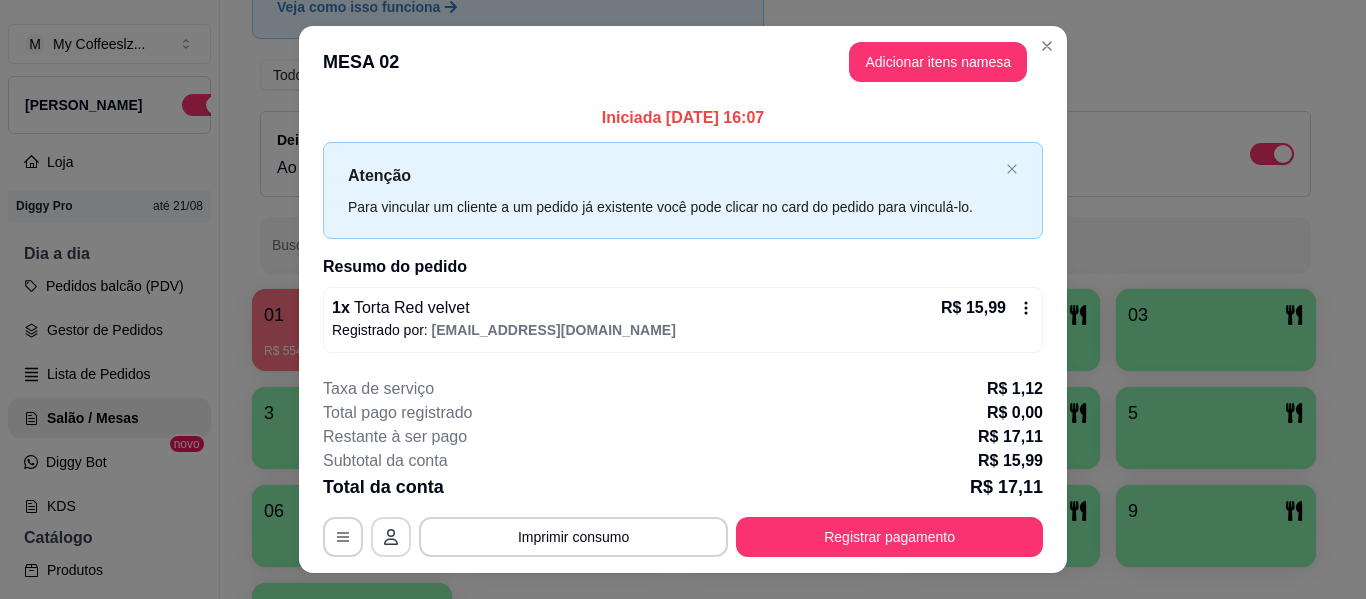 click 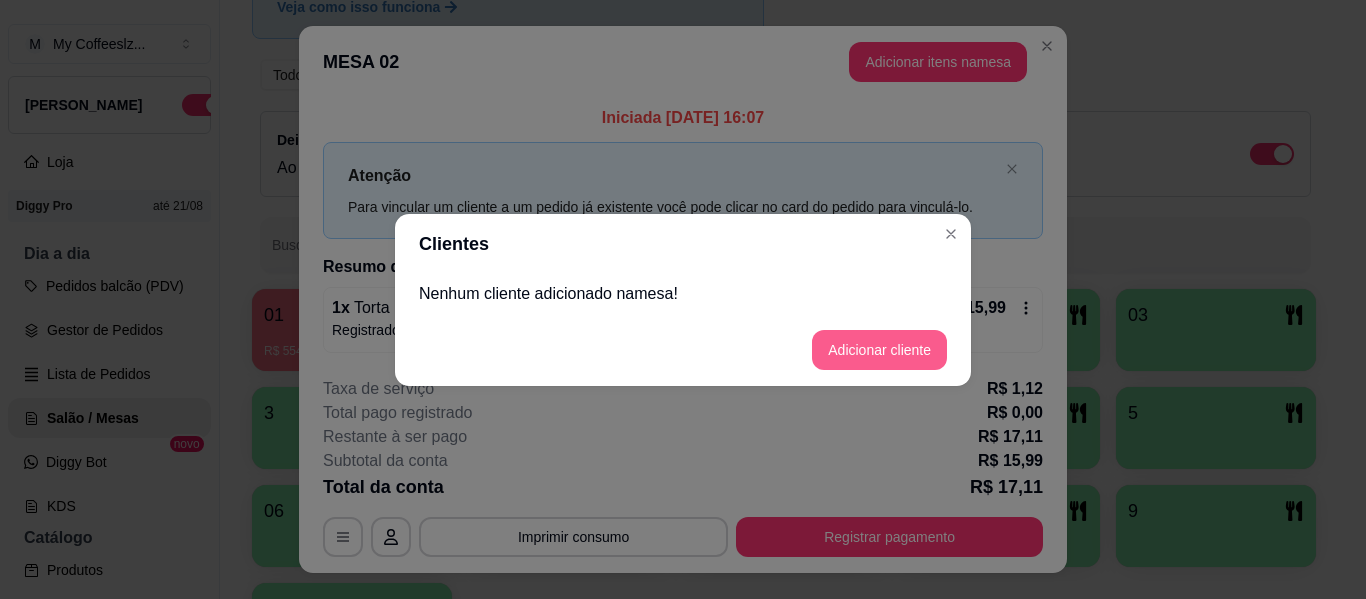 click on "Adicionar cliente" at bounding box center [879, 350] 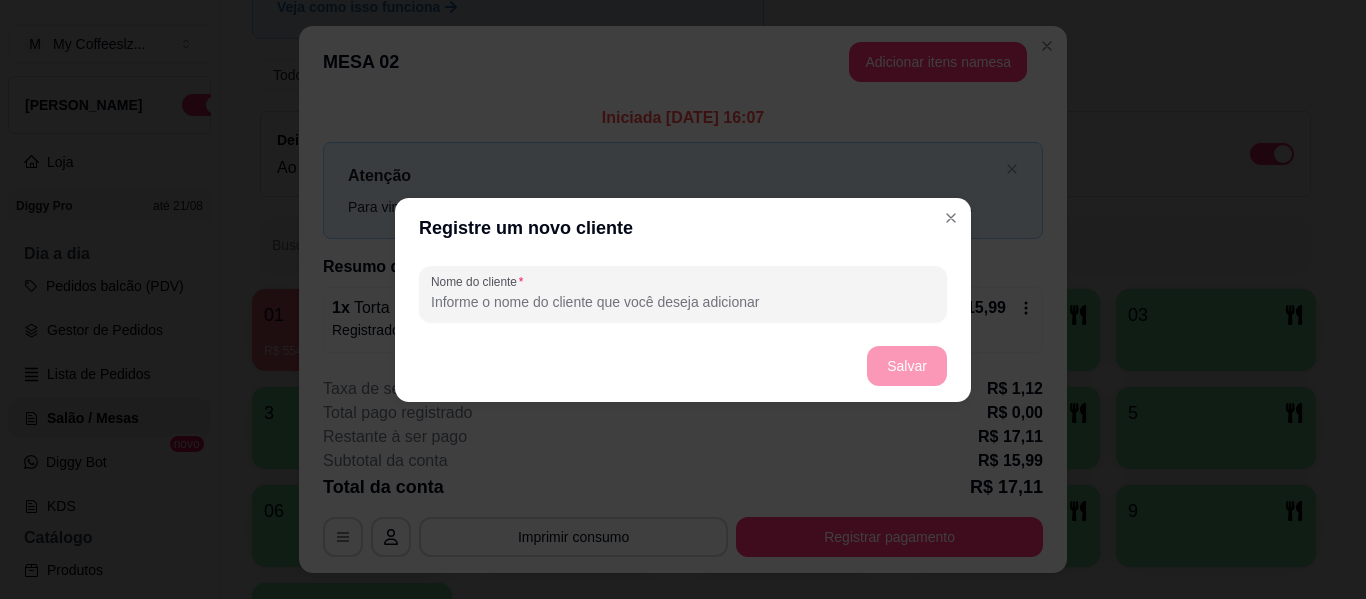 click on "Nome do cliente" at bounding box center [683, 302] 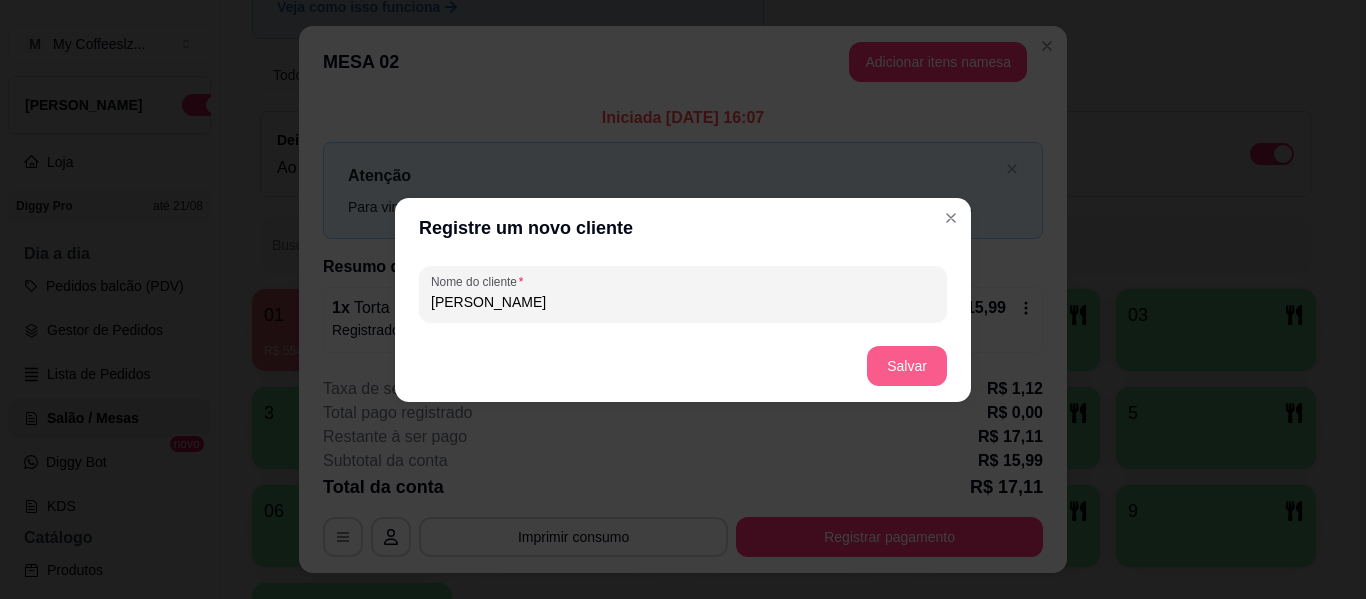 type on "[PERSON_NAME]" 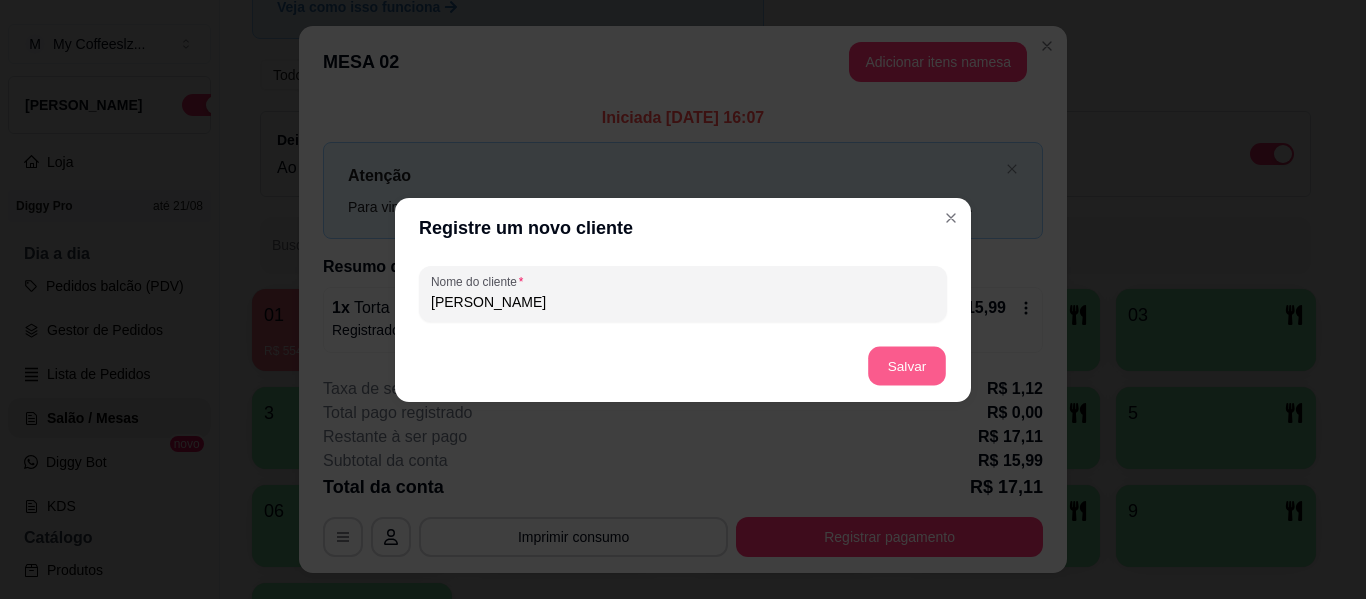 click on "Salvar" at bounding box center (907, 365) 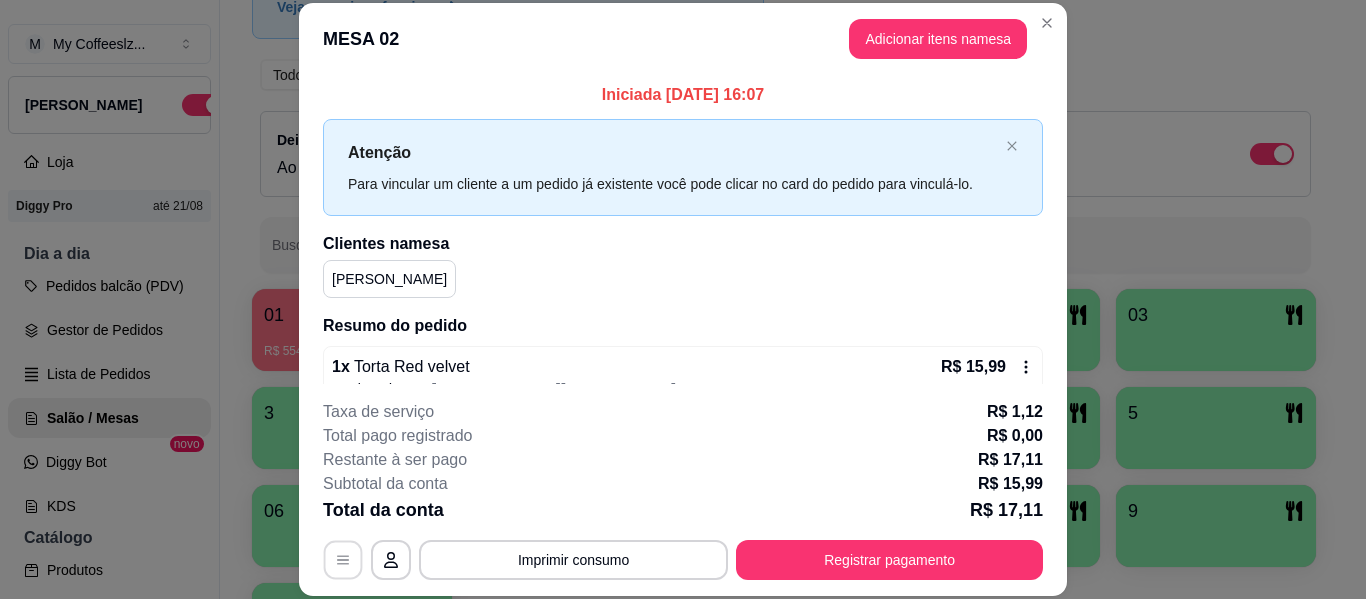 click at bounding box center [343, 560] 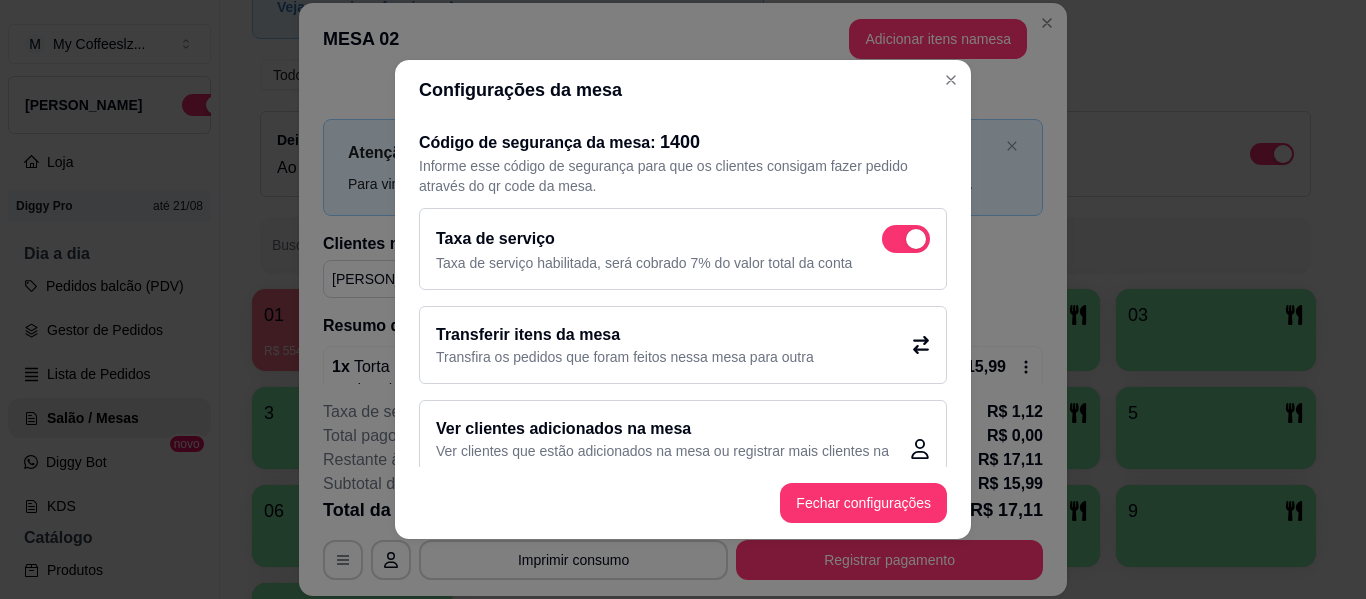 click at bounding box center [916, 239] 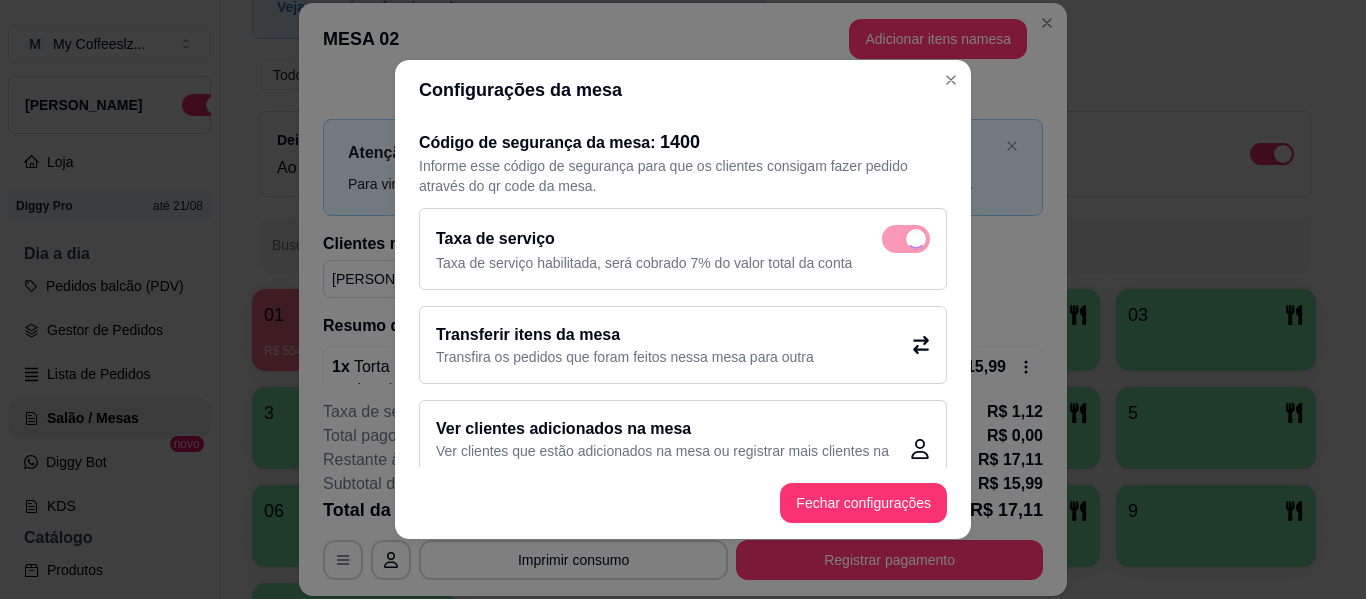 checkbox on "false" 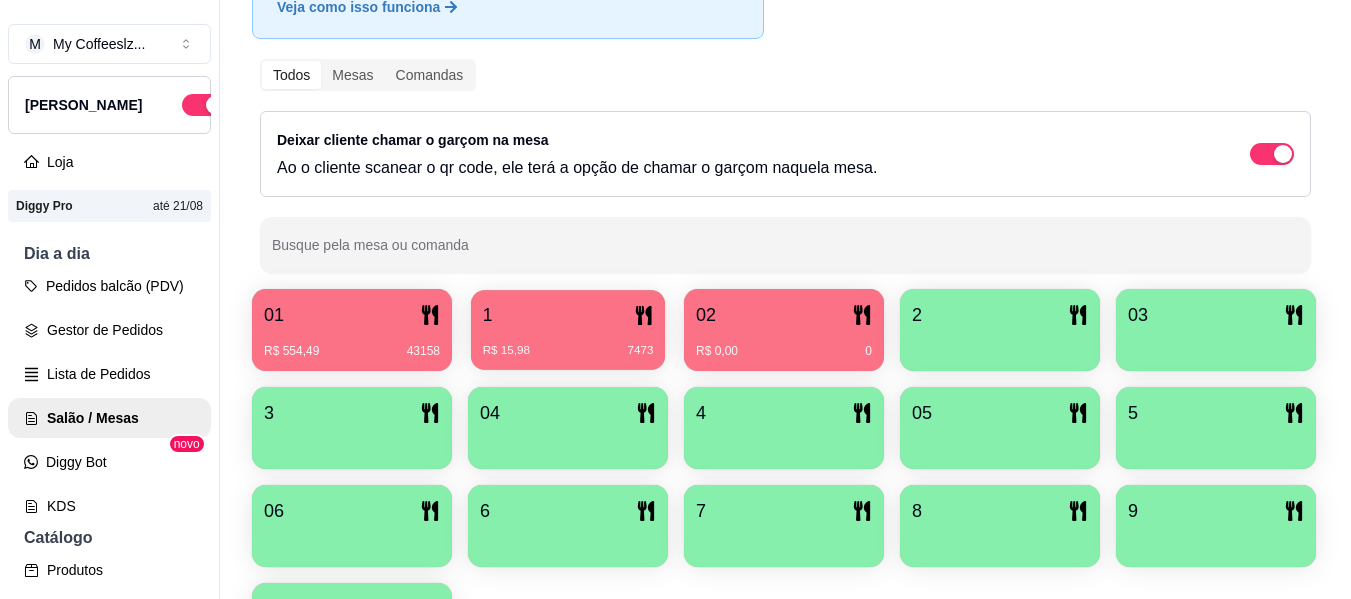 click on "R$ 15,98 7473" at bounding box center [568, 351] 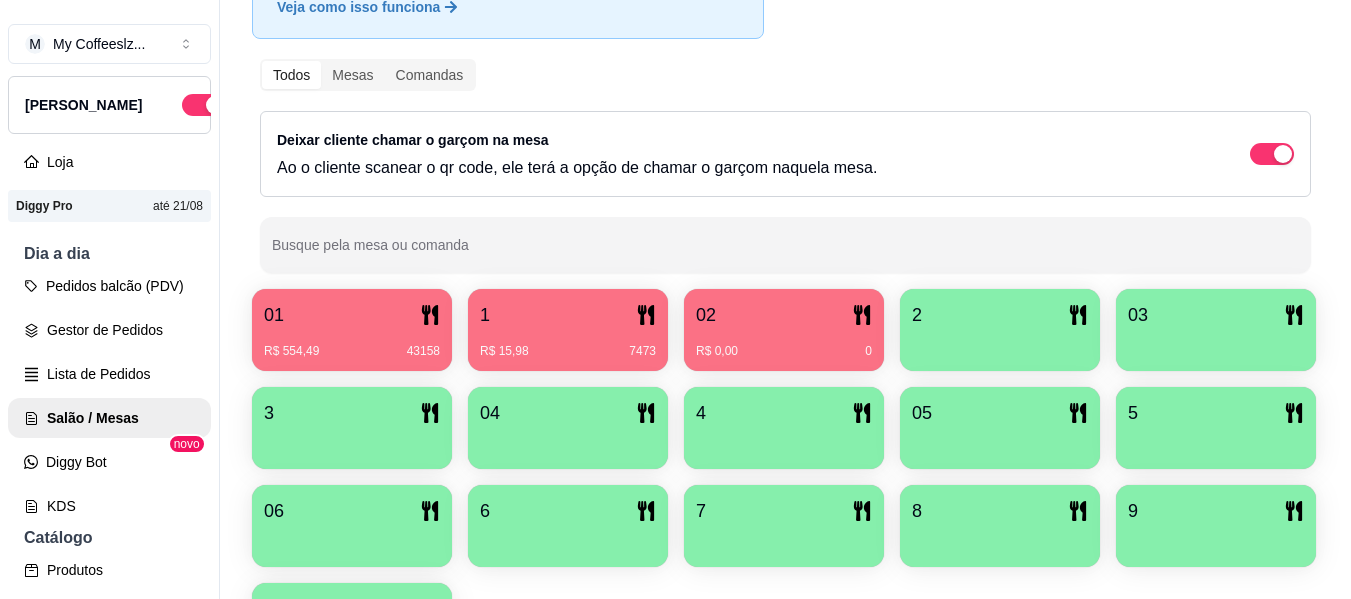 click on "R$ 554,49" at bounding box center (291, 351) 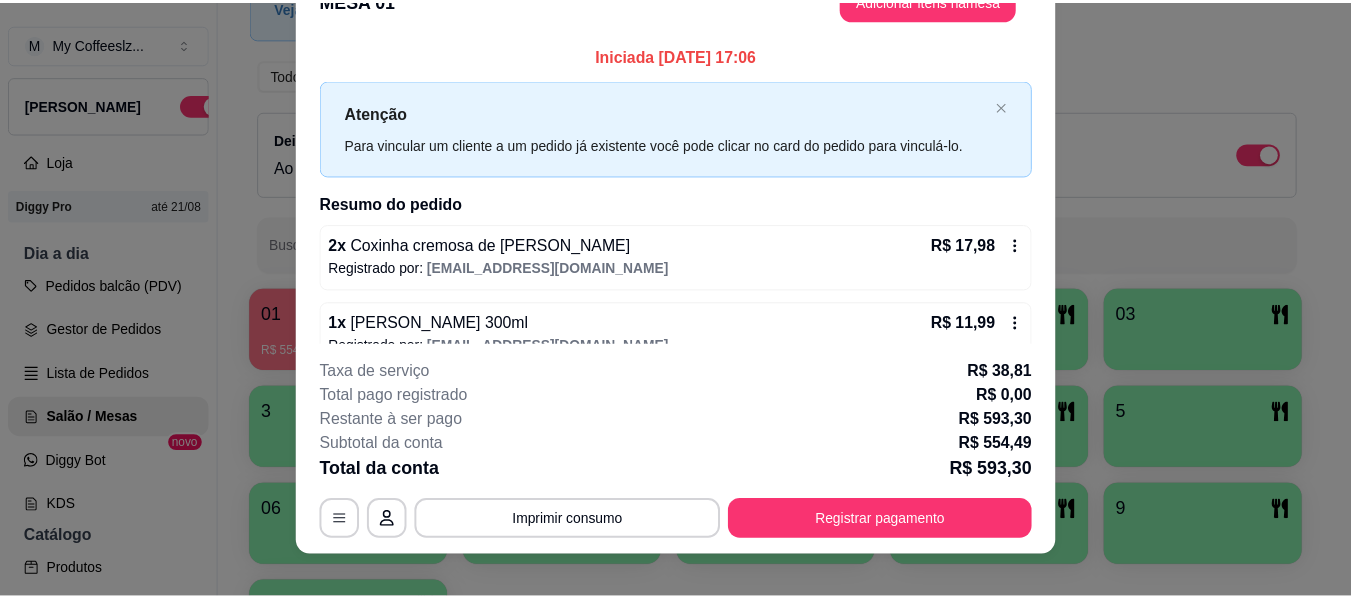 scroll, scrollTop: 61, scrollLeft: 0, axis: vertical 